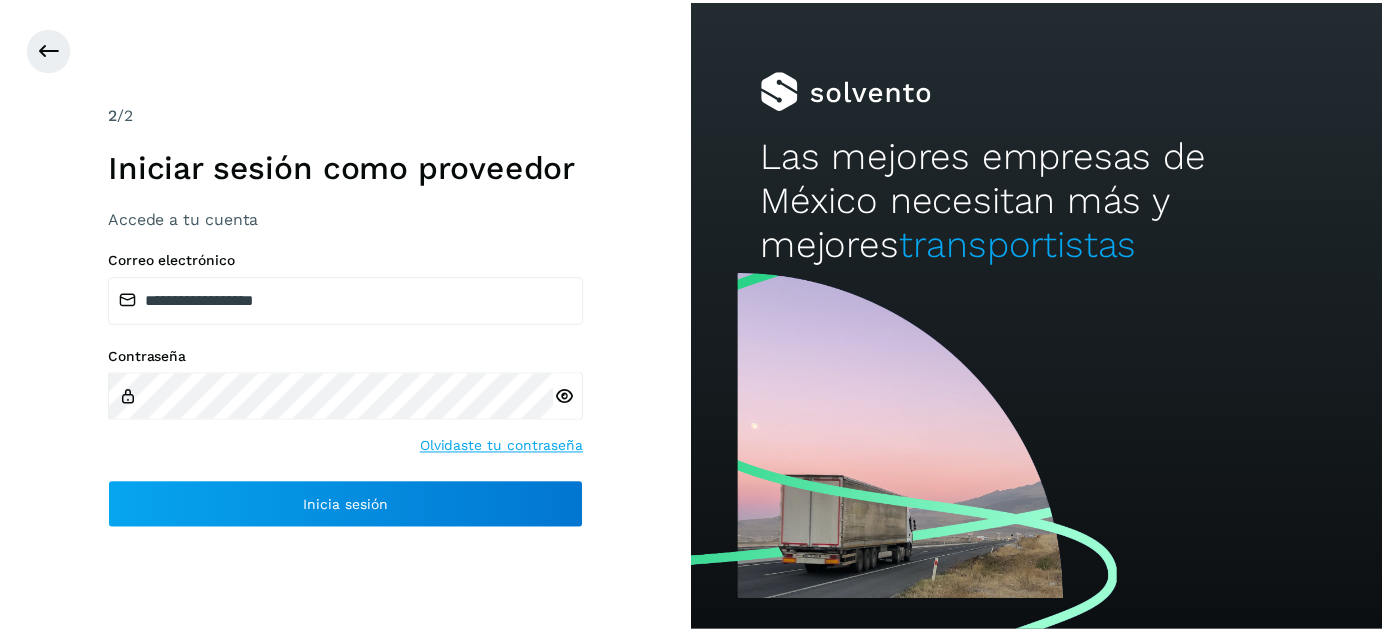scroll, scrollTop: 0, scrollLeft: 0, axis: both 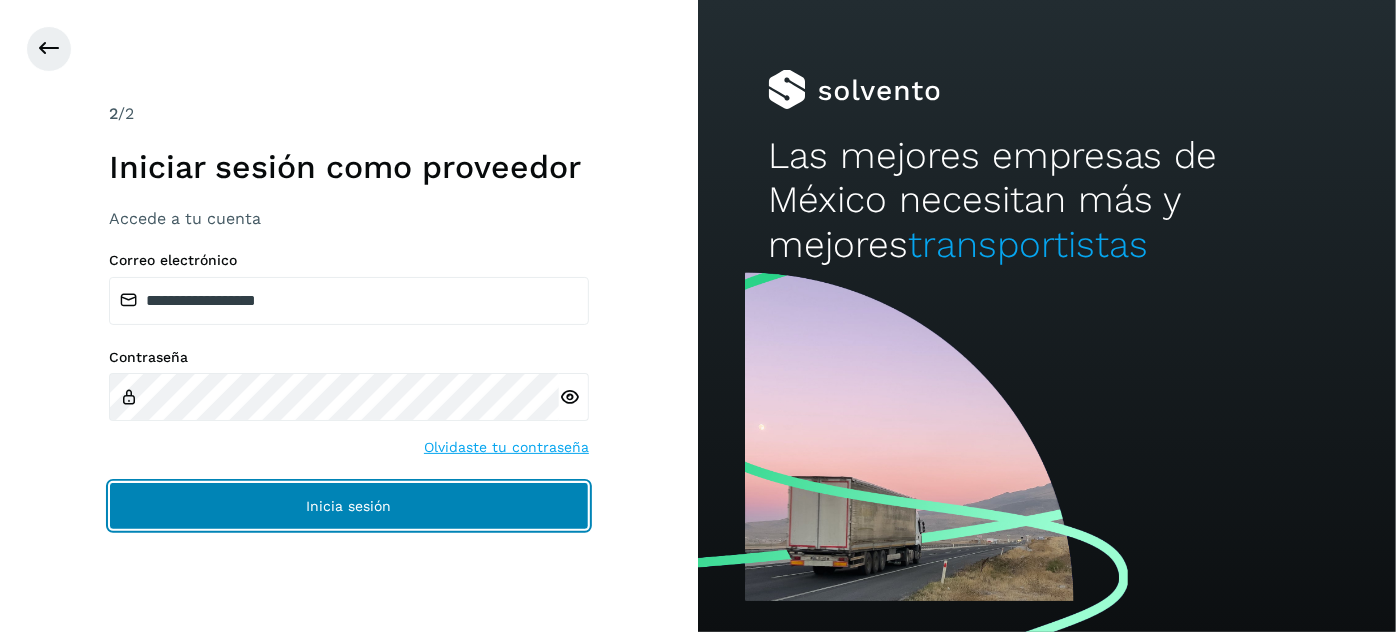 click on "Inicia sesión" 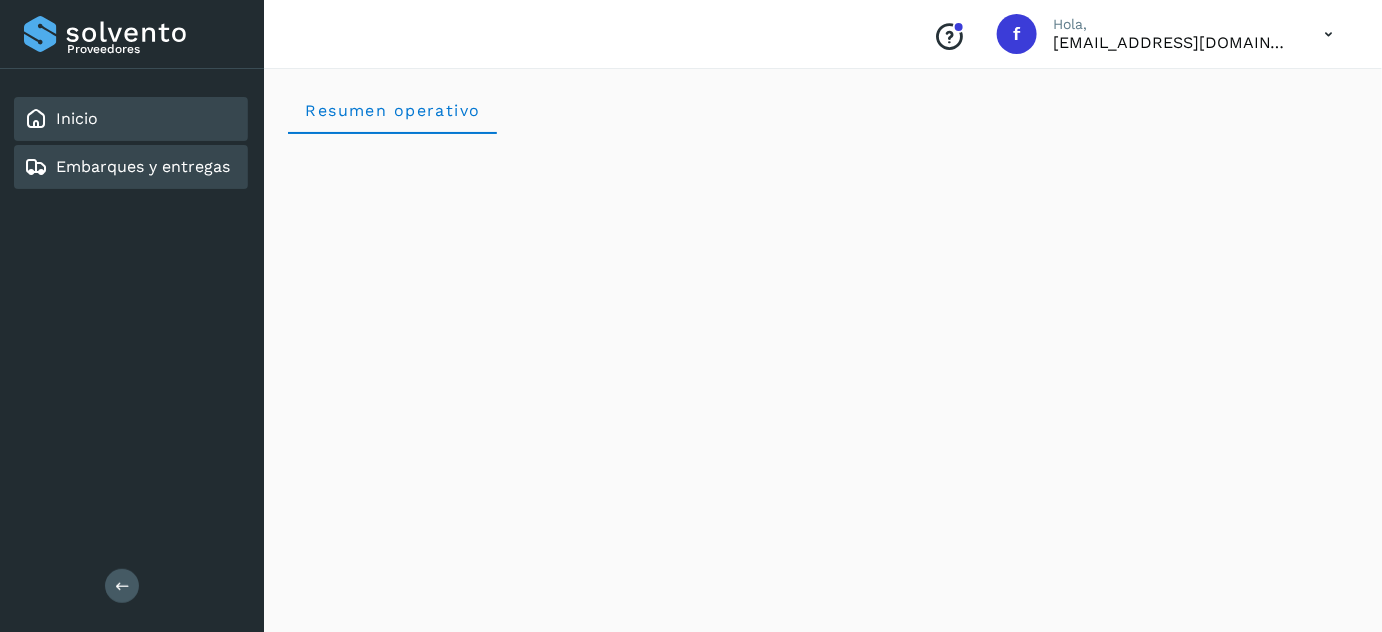 click on "Embarques y entregas" at bounding box center [143, 166] 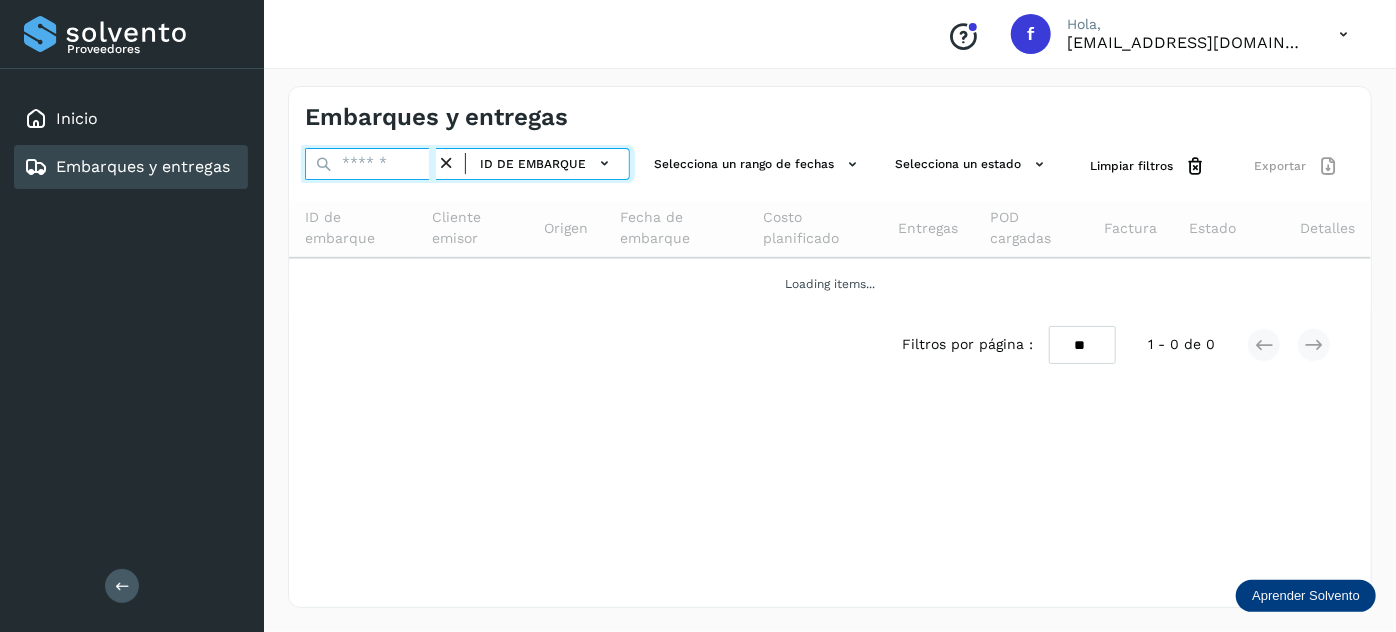 click at bounding box center (370, 164) 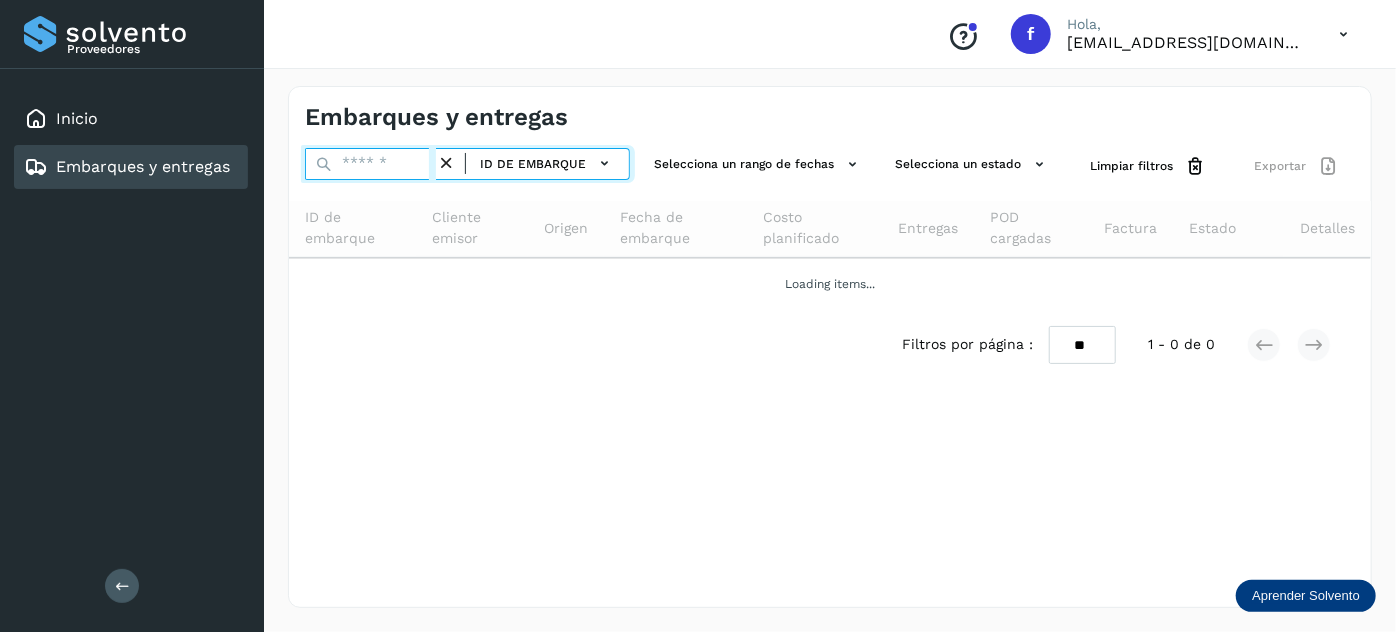 paste on "**********" 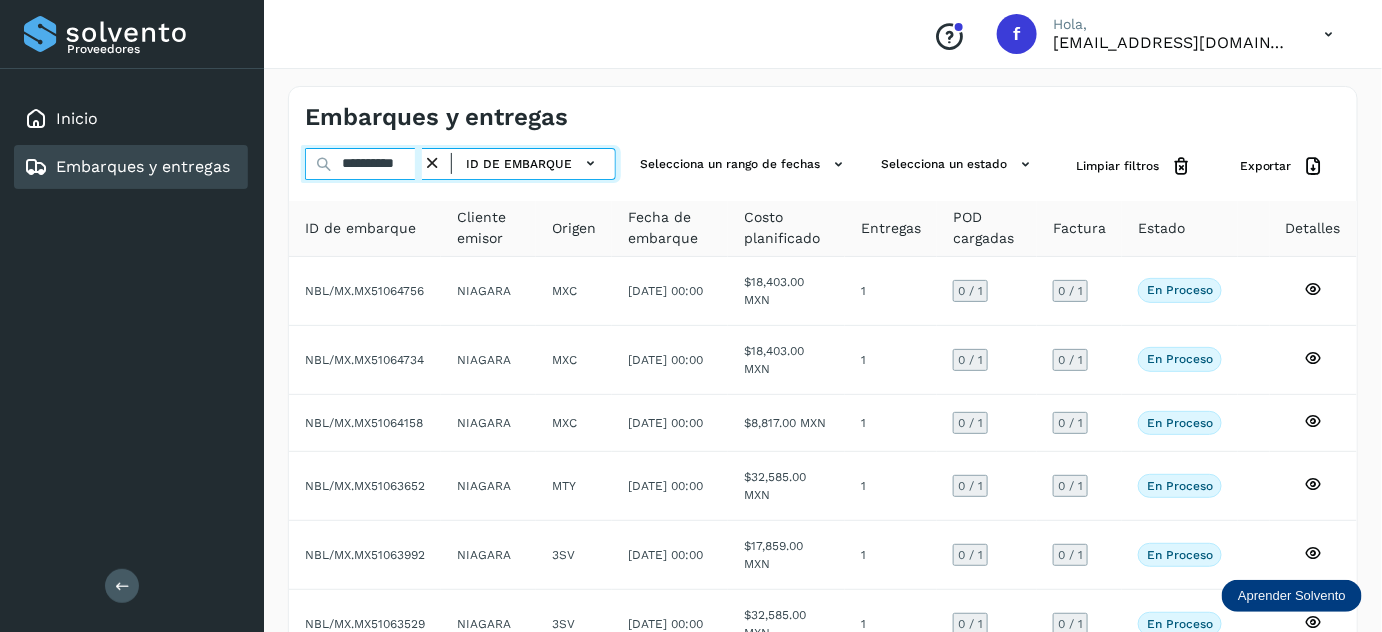 type on "**********" 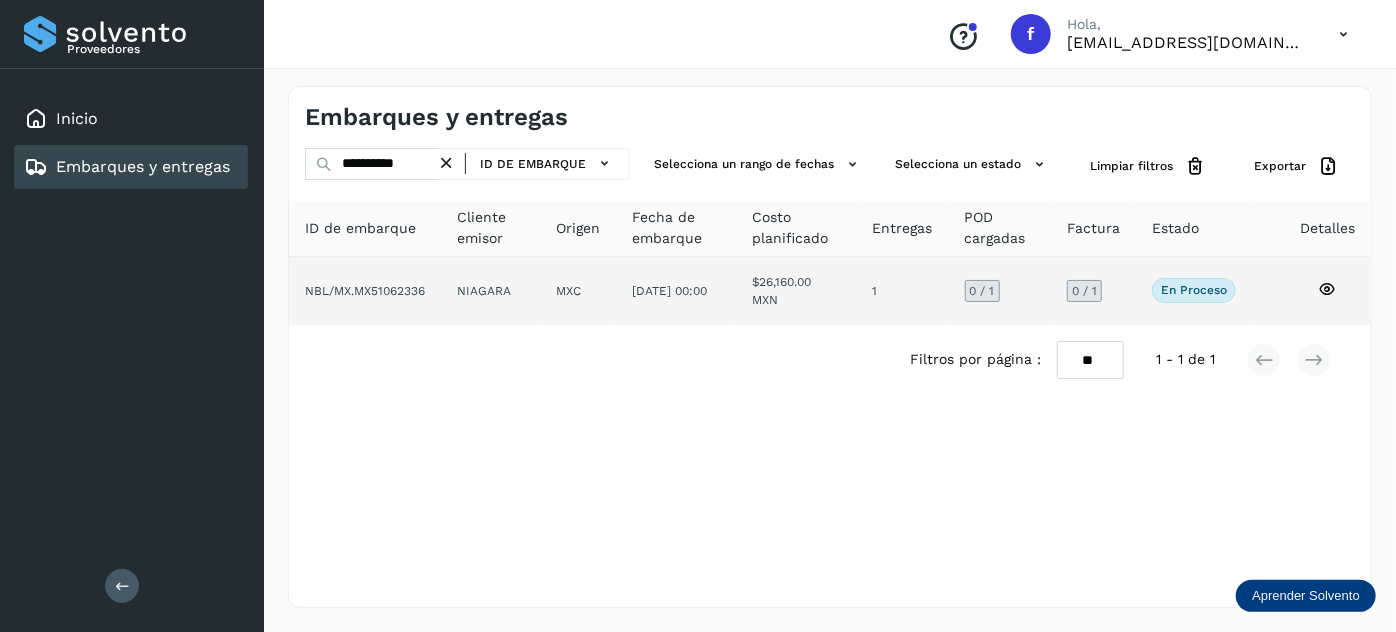 click on "$26,160.00 MXN" 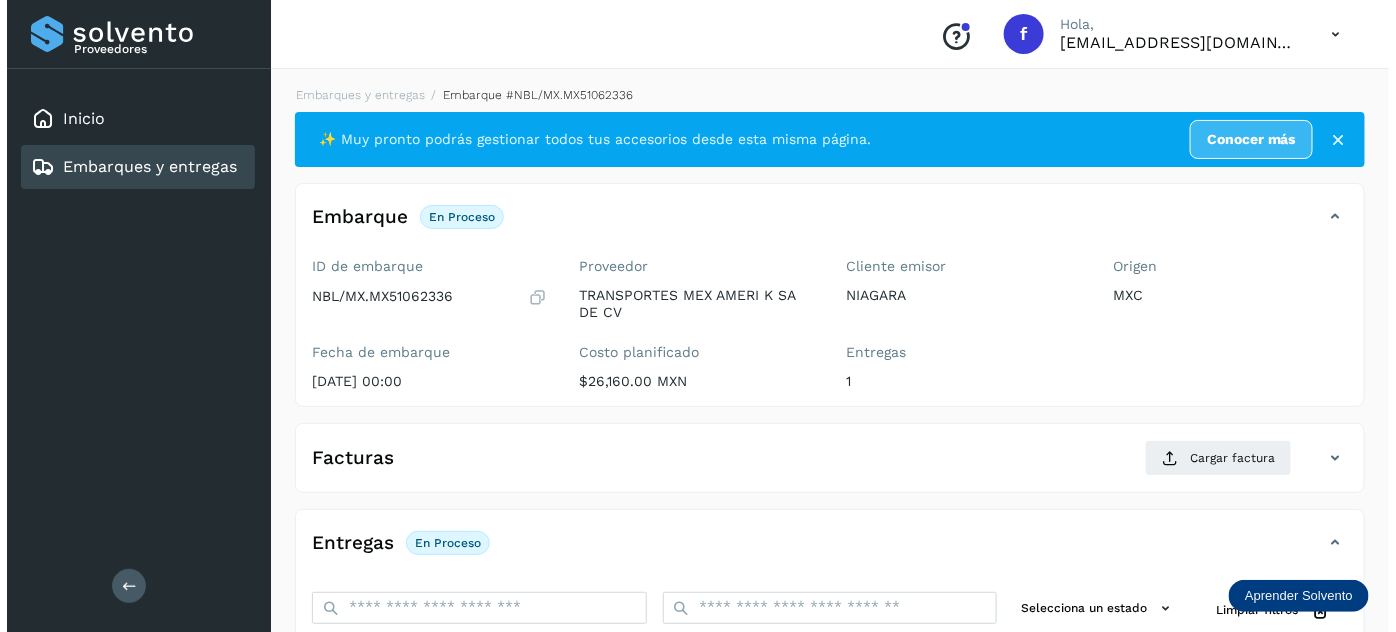 scroll, scrollTop: 327, scrollLeft: 0, axis: vertical 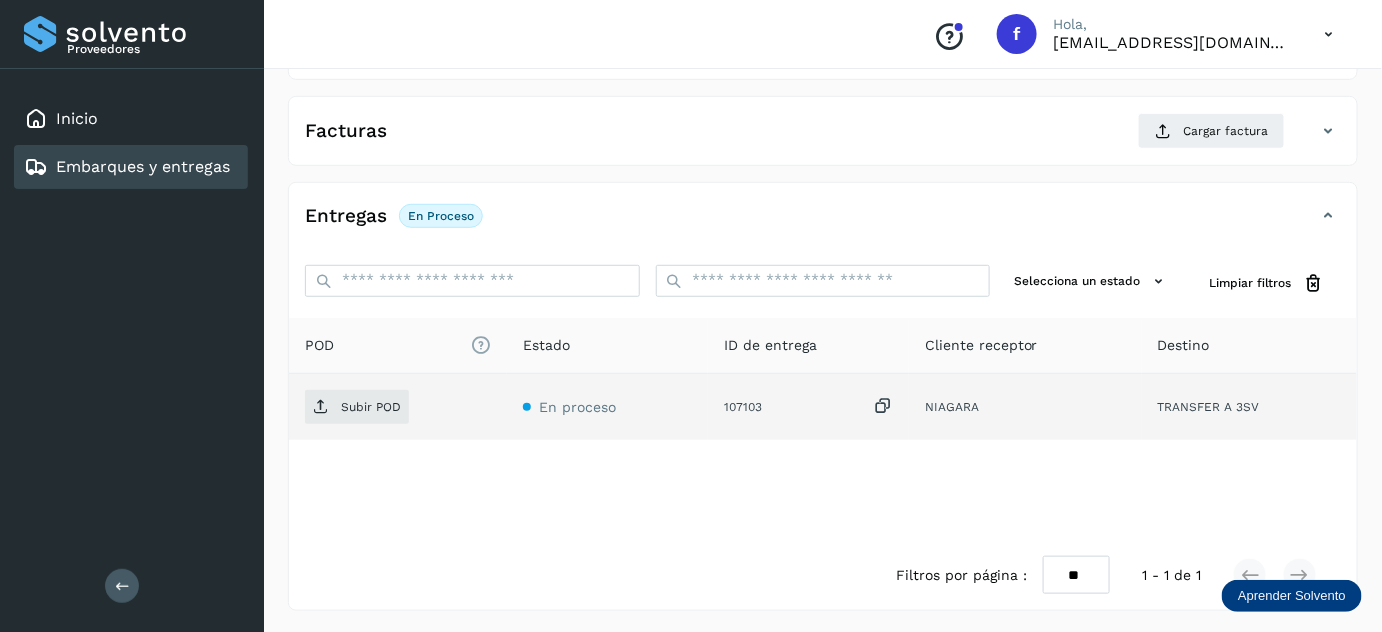 click at bounding box center (883, 406) 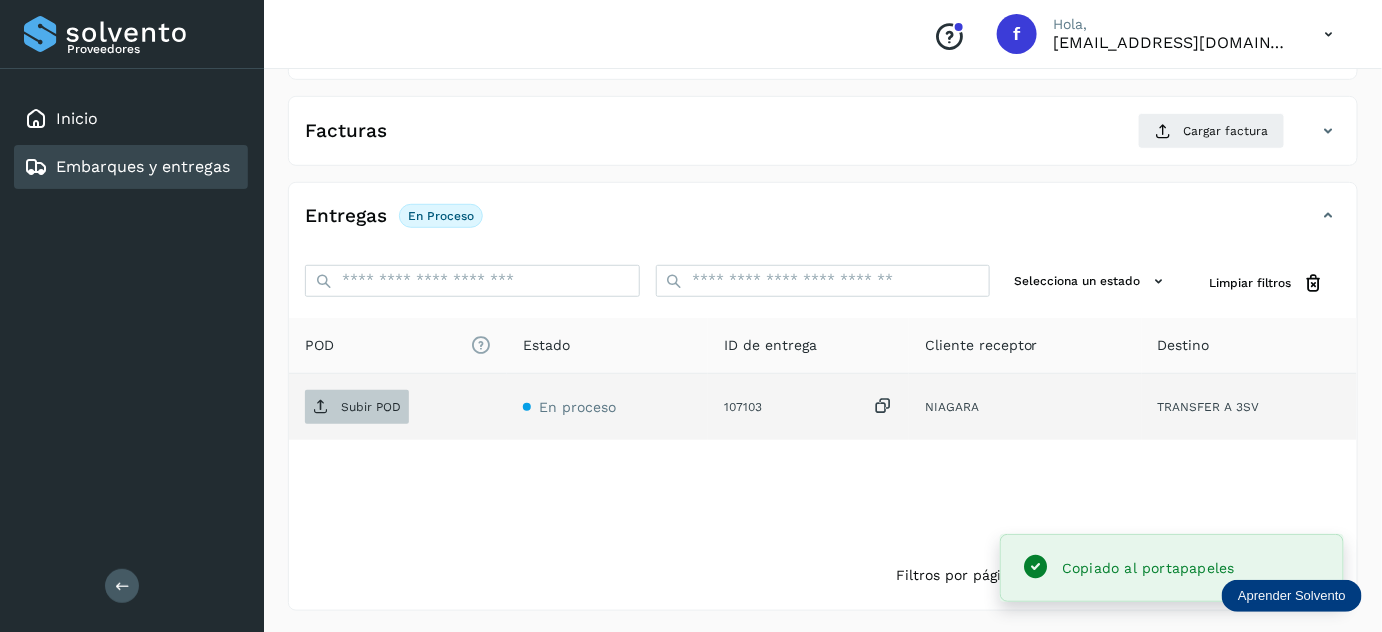 click on "Subir POD" at bounding box center [357, 407] 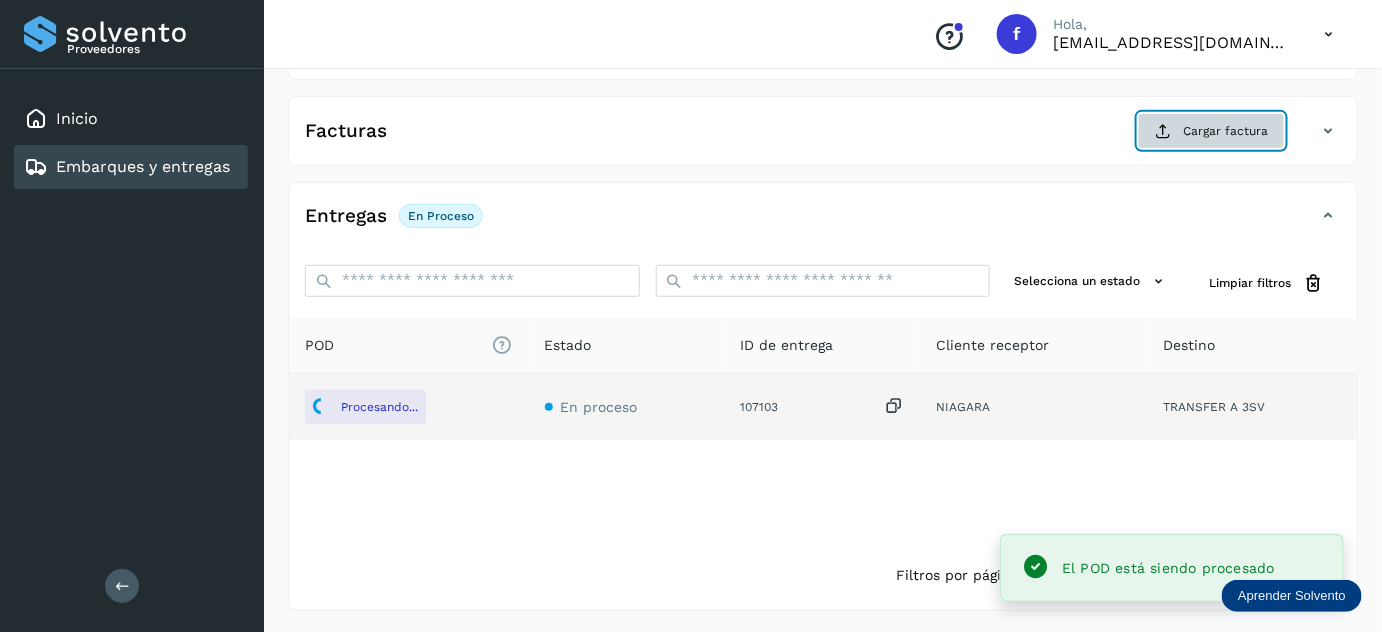 click on "Cargar factura" 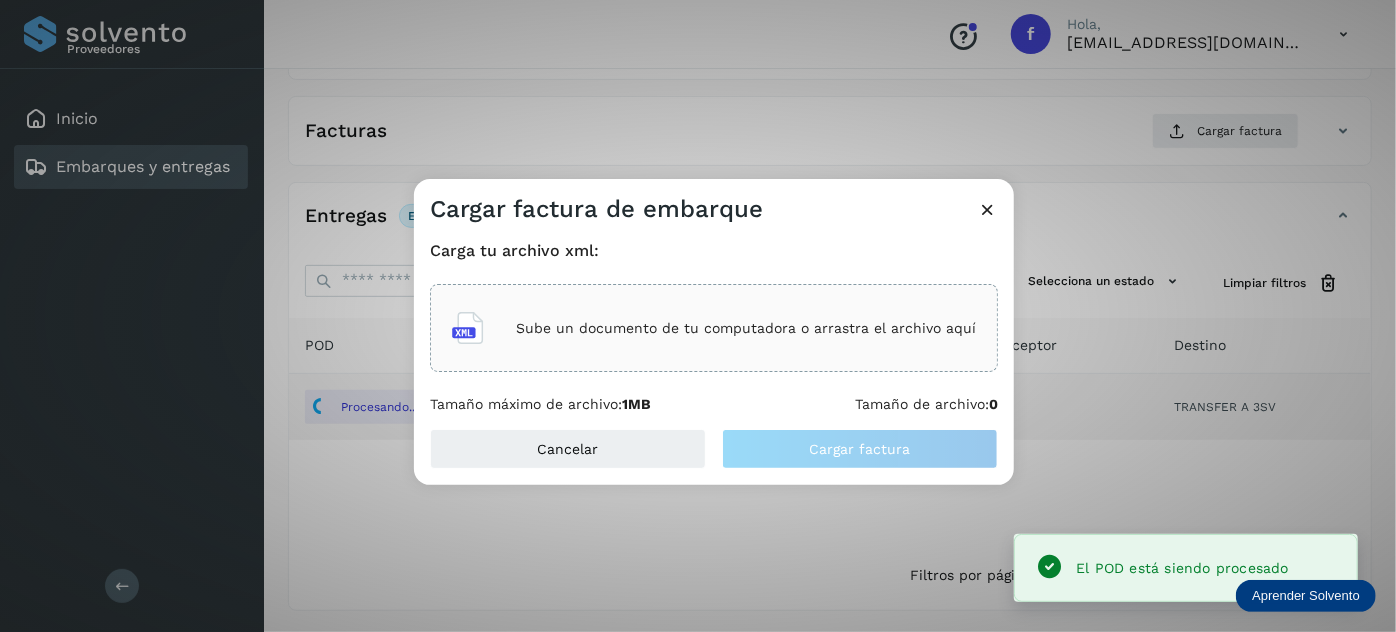 click on "Sube un documento de tu computadora o arrastra el archivo aquí" 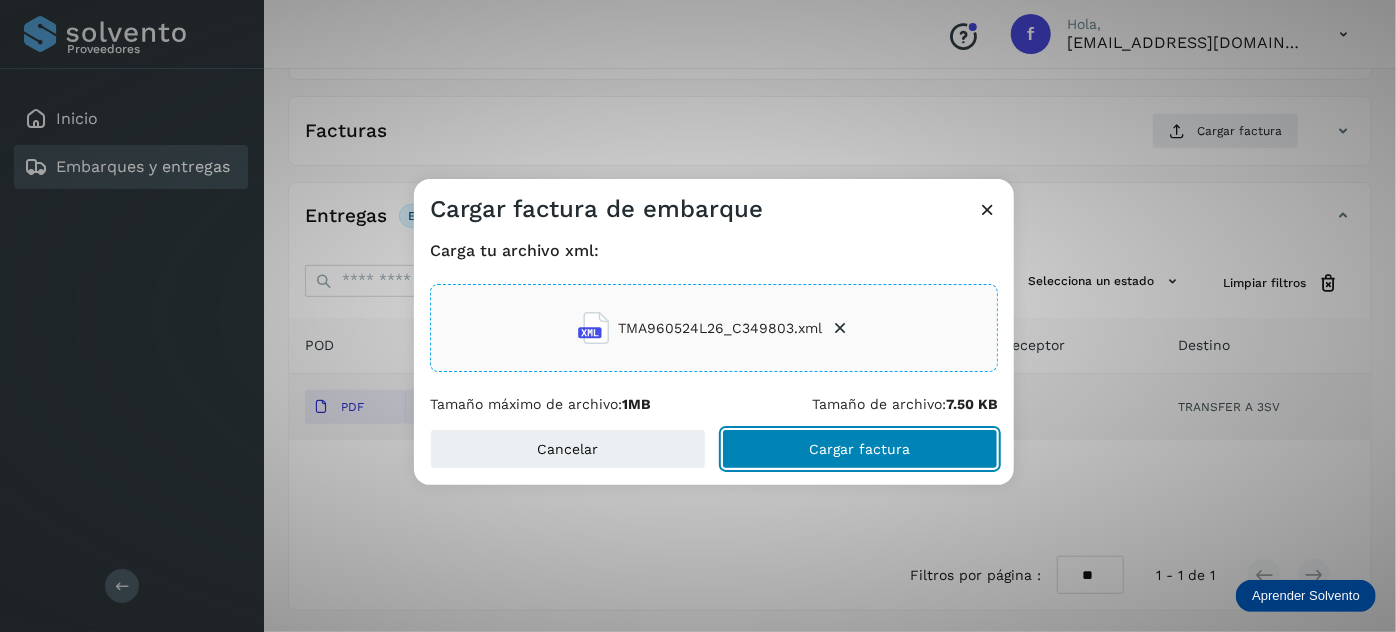 click on "Cargar factura" 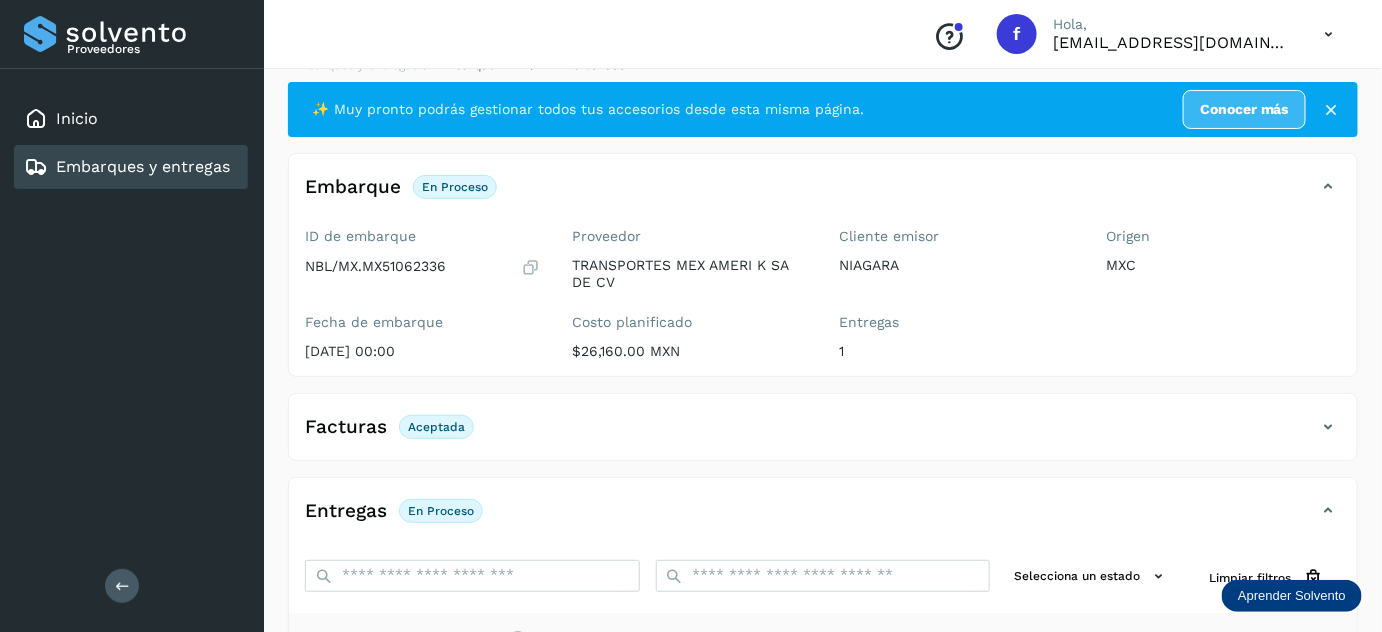 scroll, scrollTop: 0, scrollLeft: 0, axis: both 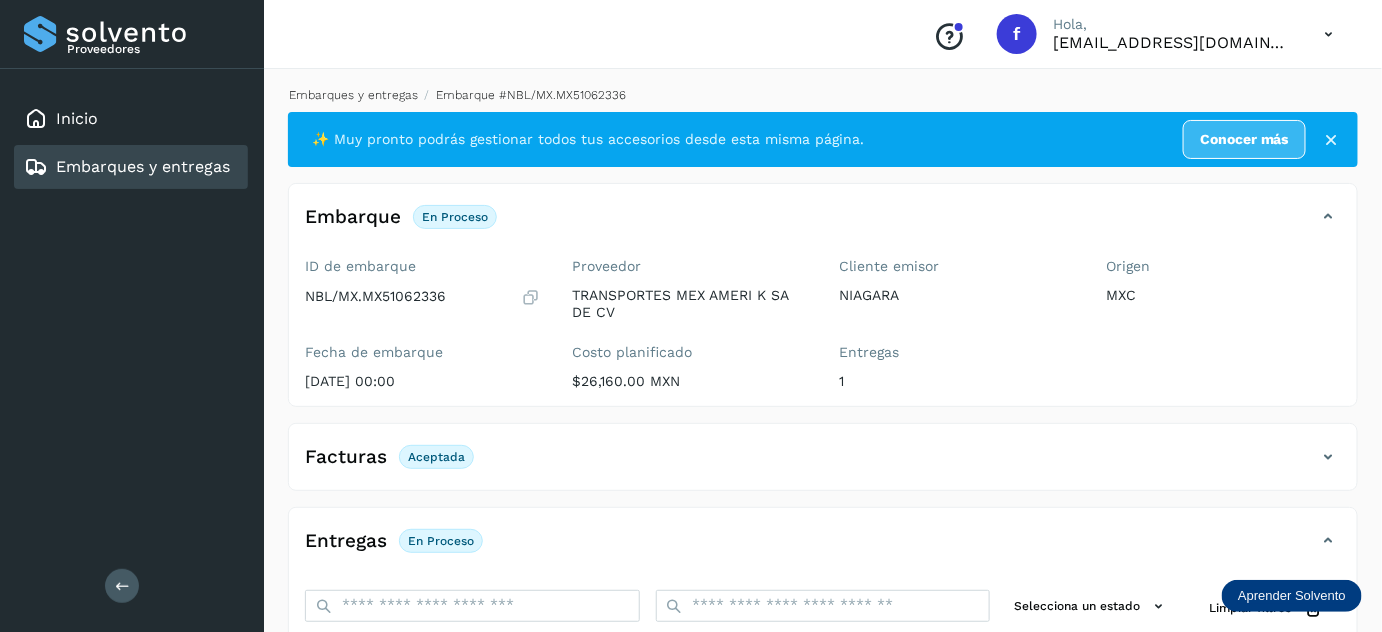 click on "Embarques y entregas" at bounding box center [353, 95] 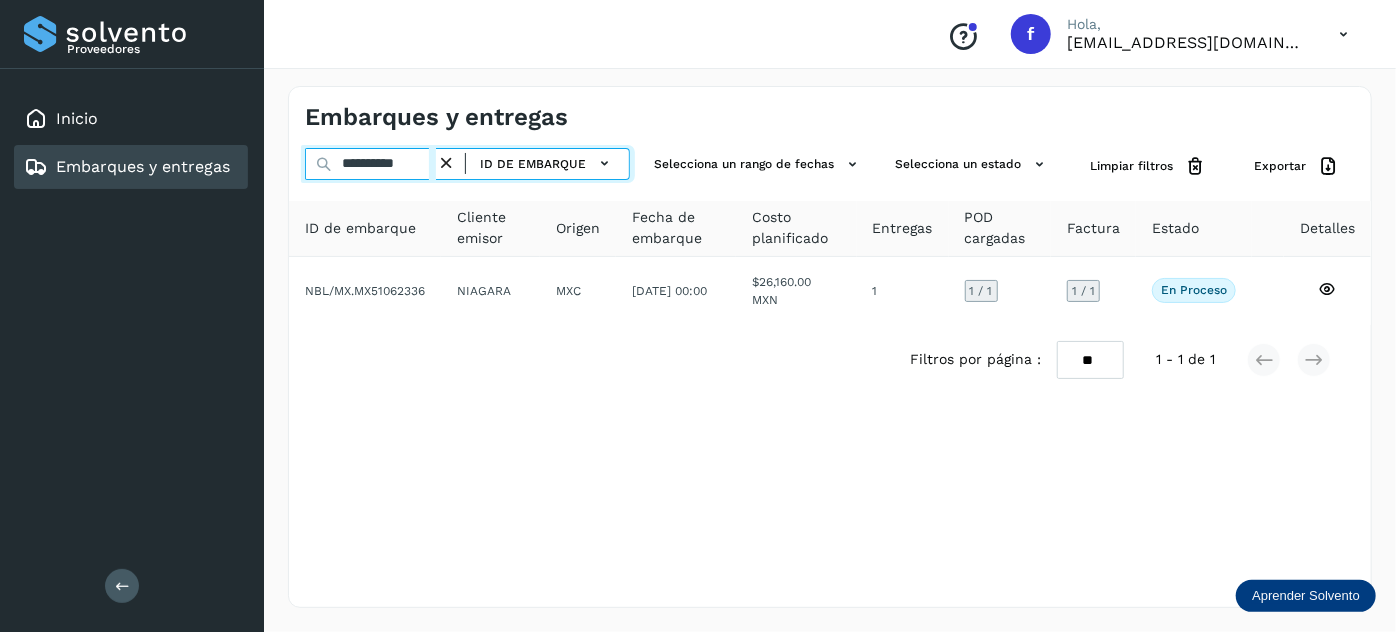 click on "**********" at bounding box center (370, 164) 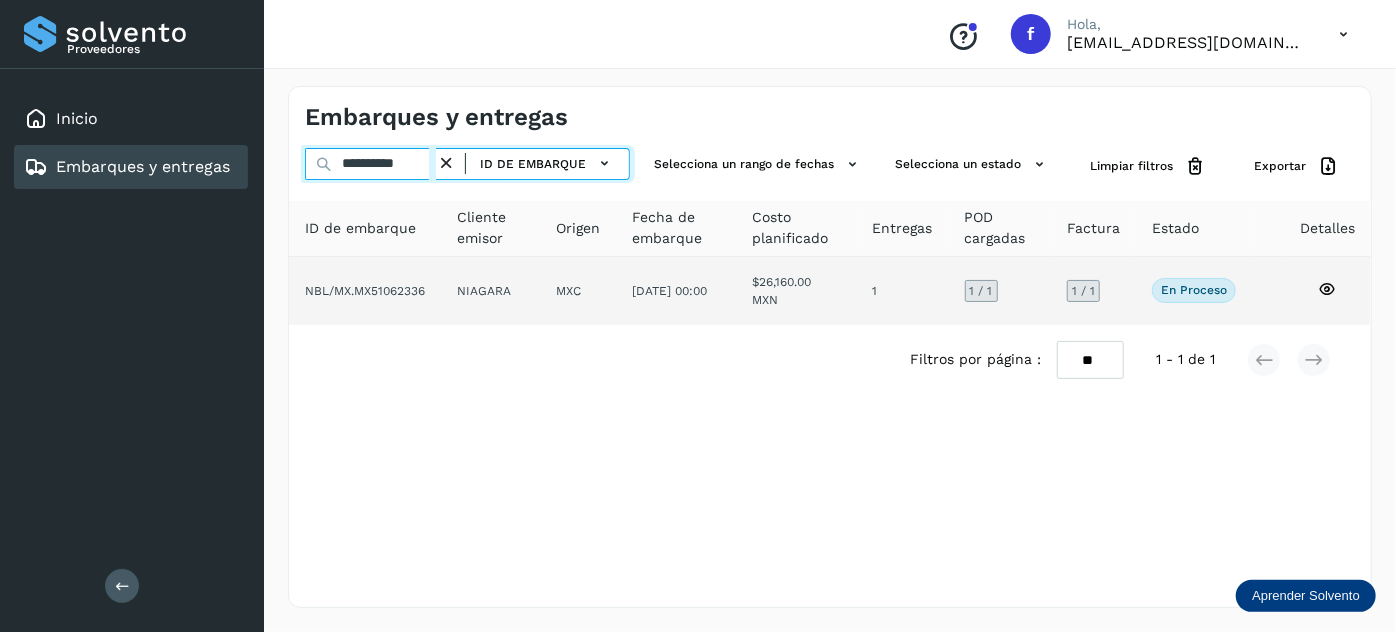paste 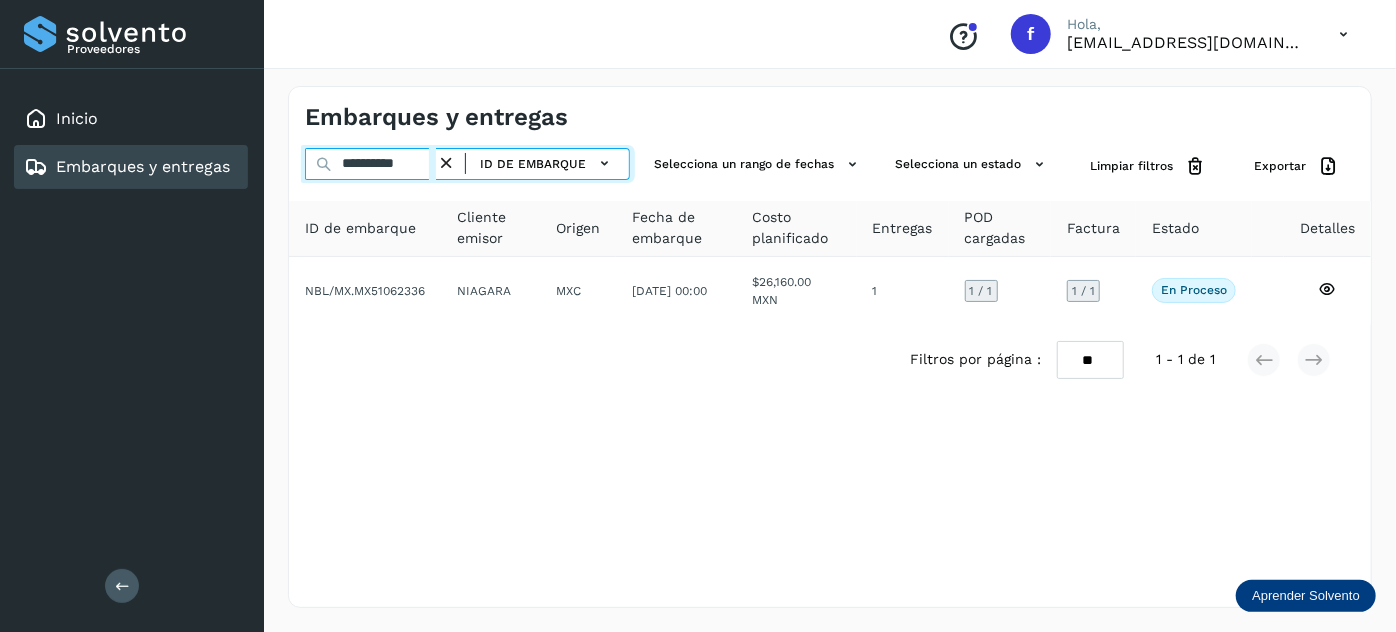 type on "**********" 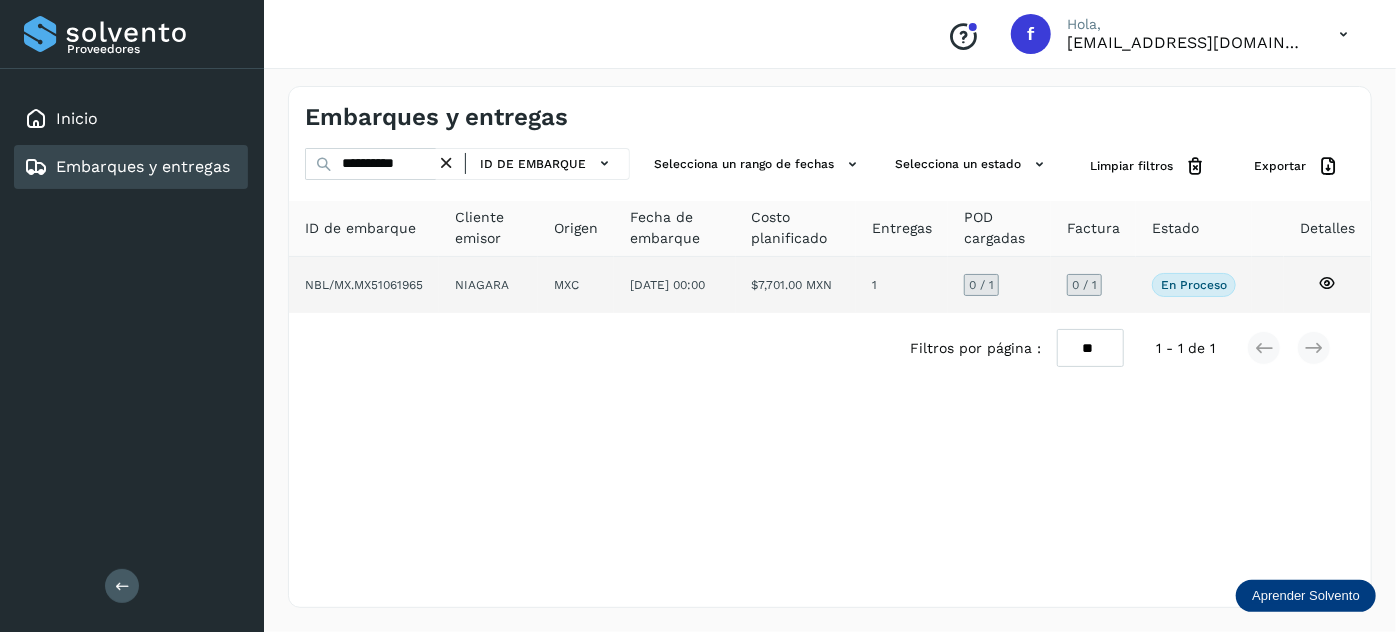 click on "$7,701.00 MXN" 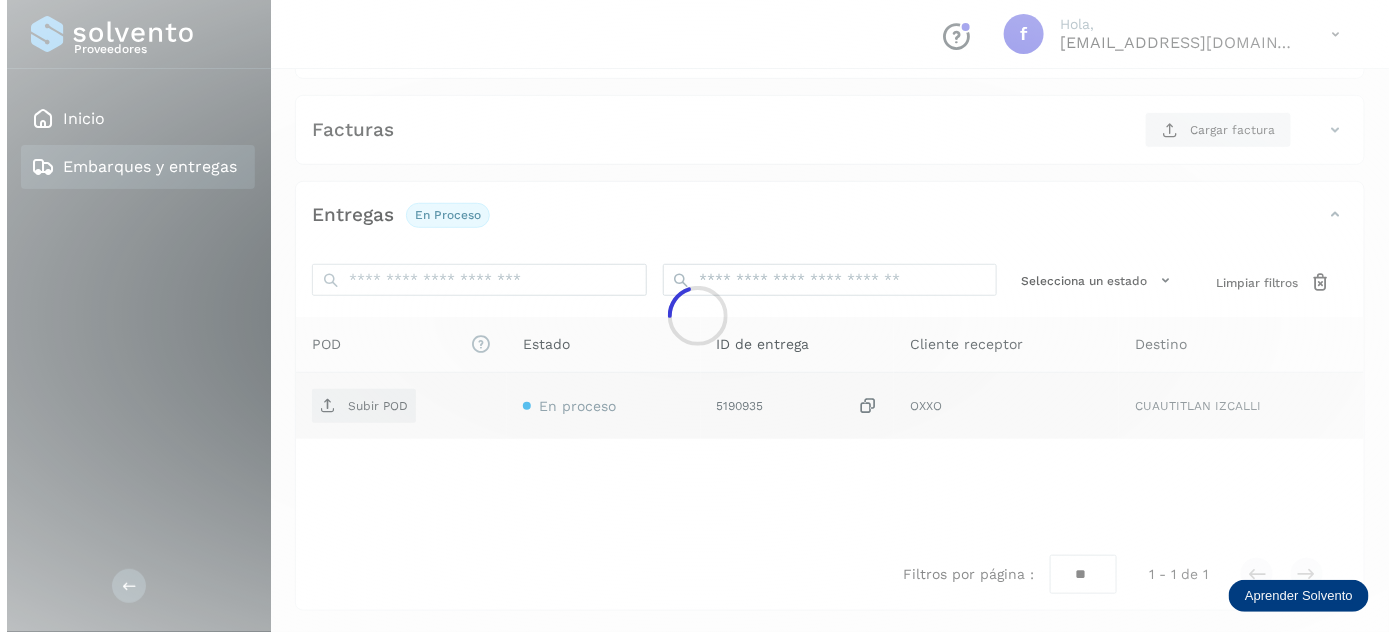 scroll, scrollTop: 327, scrollLeft: 0, axis: vertical 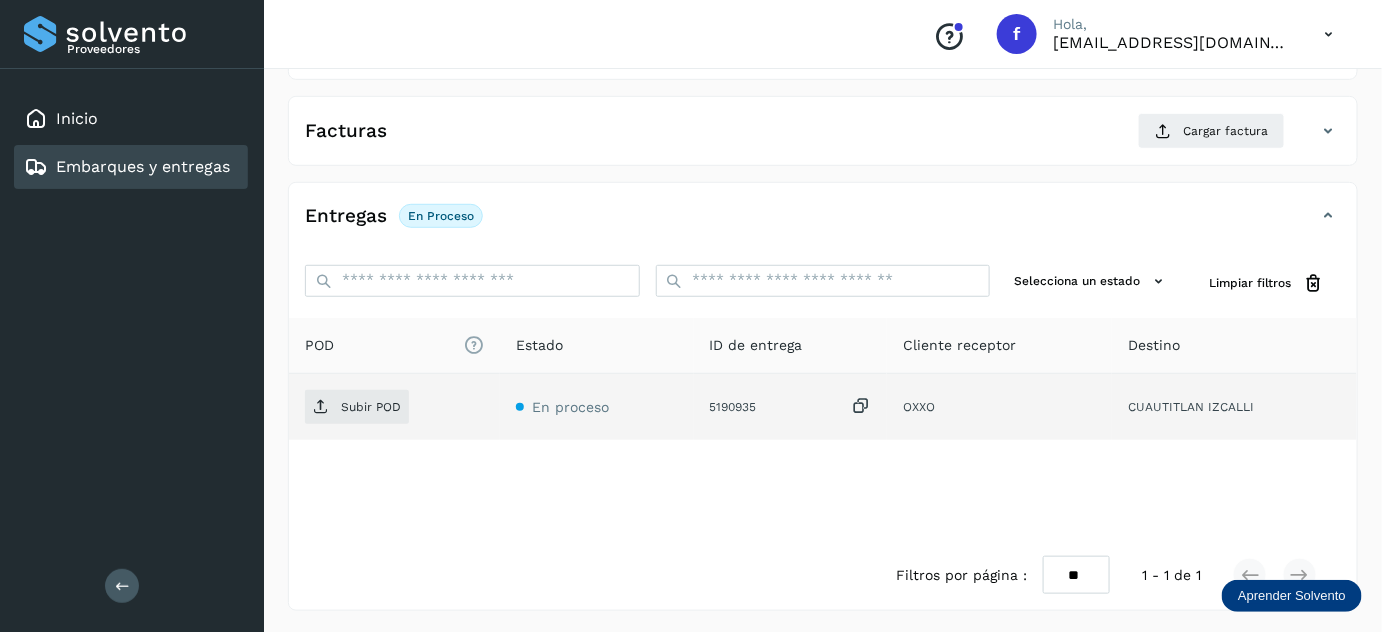 click at bounding box center [861, 406] 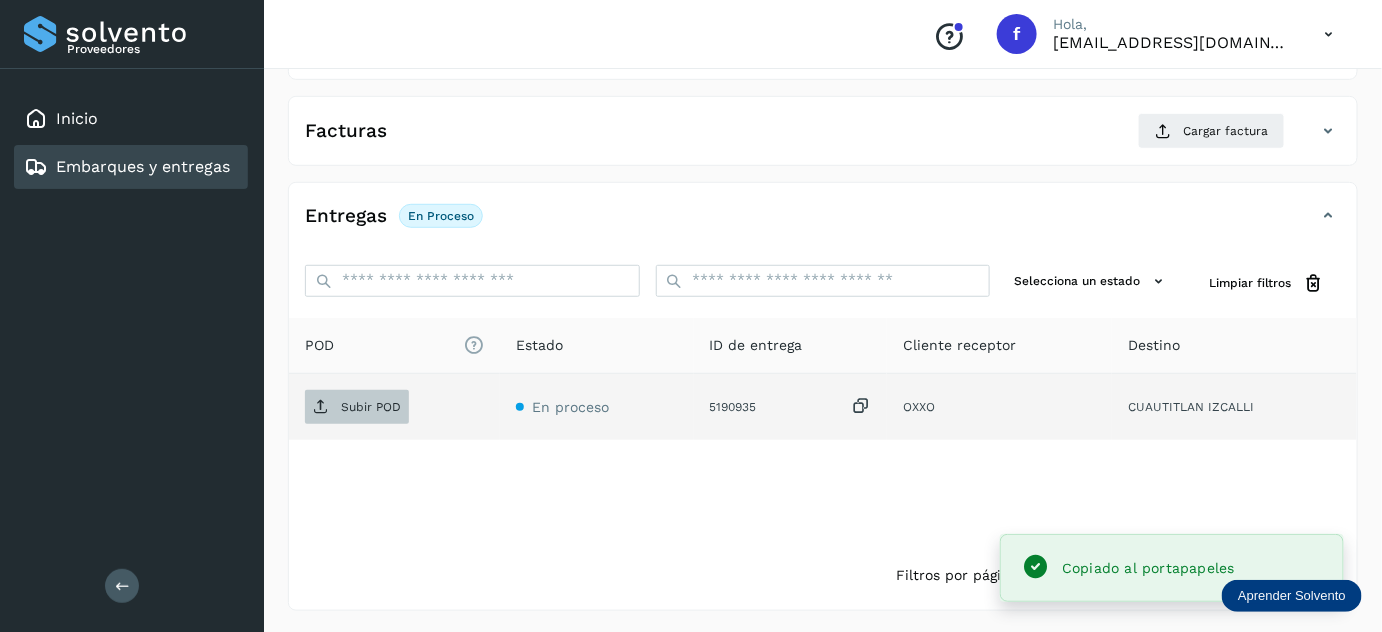 click on "Subir POD" at bounding box center [357, 407] 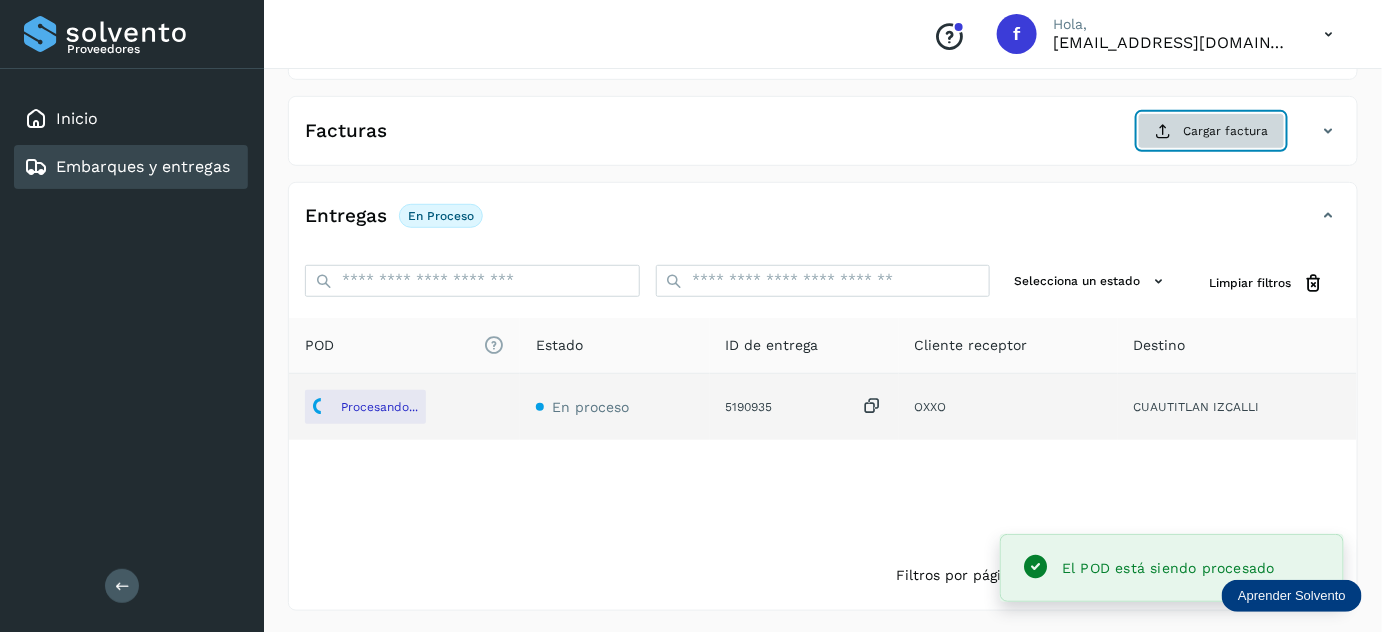 click on "Cargar factura" 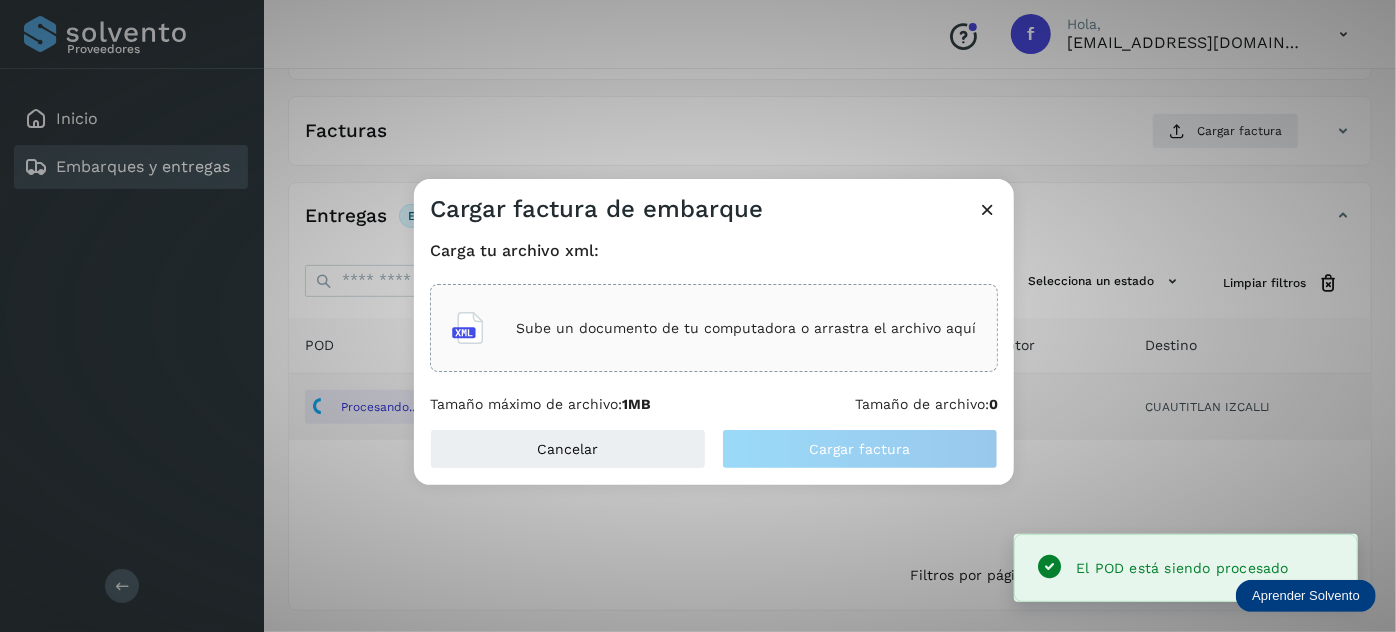 click on "Sube un documento de tu computadora o arrastra el archivo aquí" 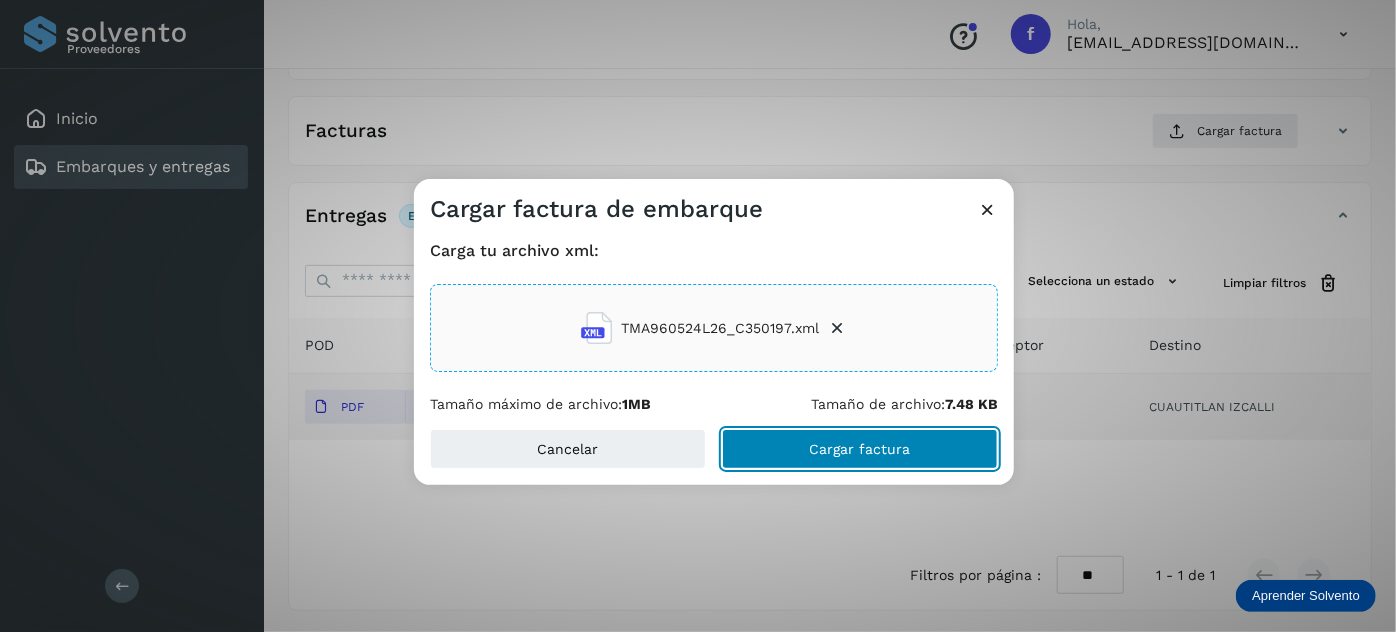 click on "Cargar factura" 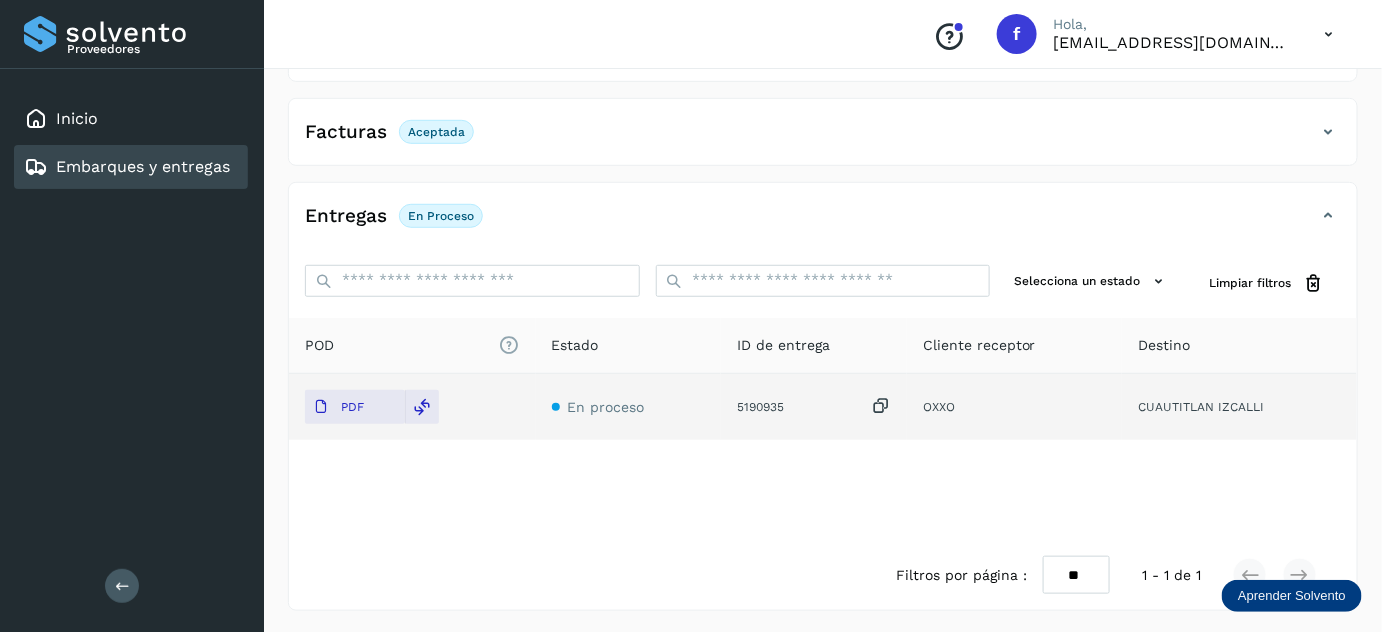 scroll, scrollTop: 0, scrollLeft: 0, axis: both 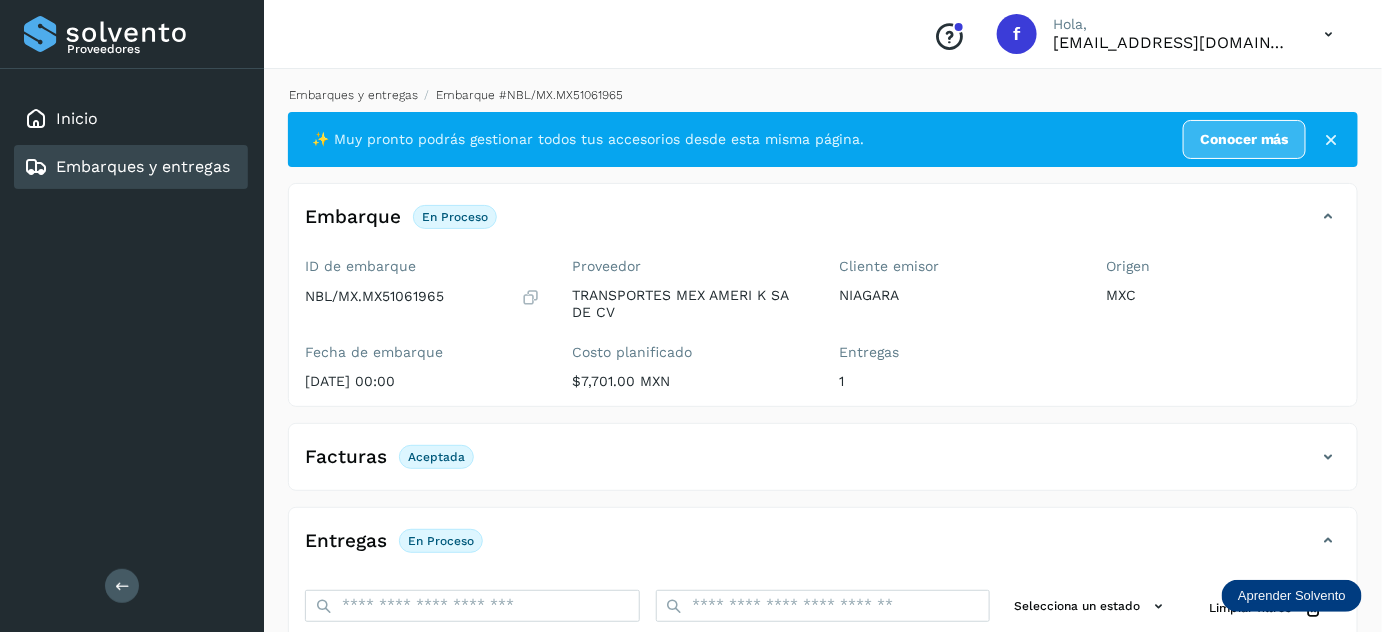 click on "Embarques y entregas" at bounding box center [353, 95] 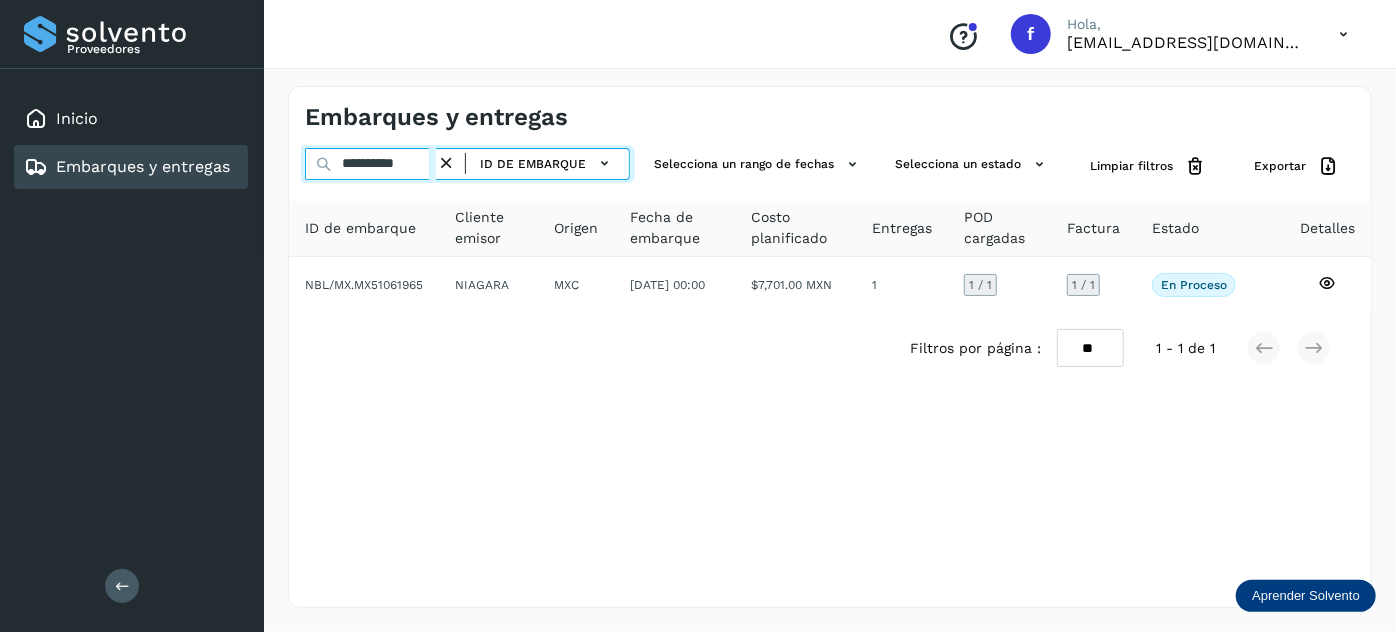 click on "**********" at bounding box center (370, 164) 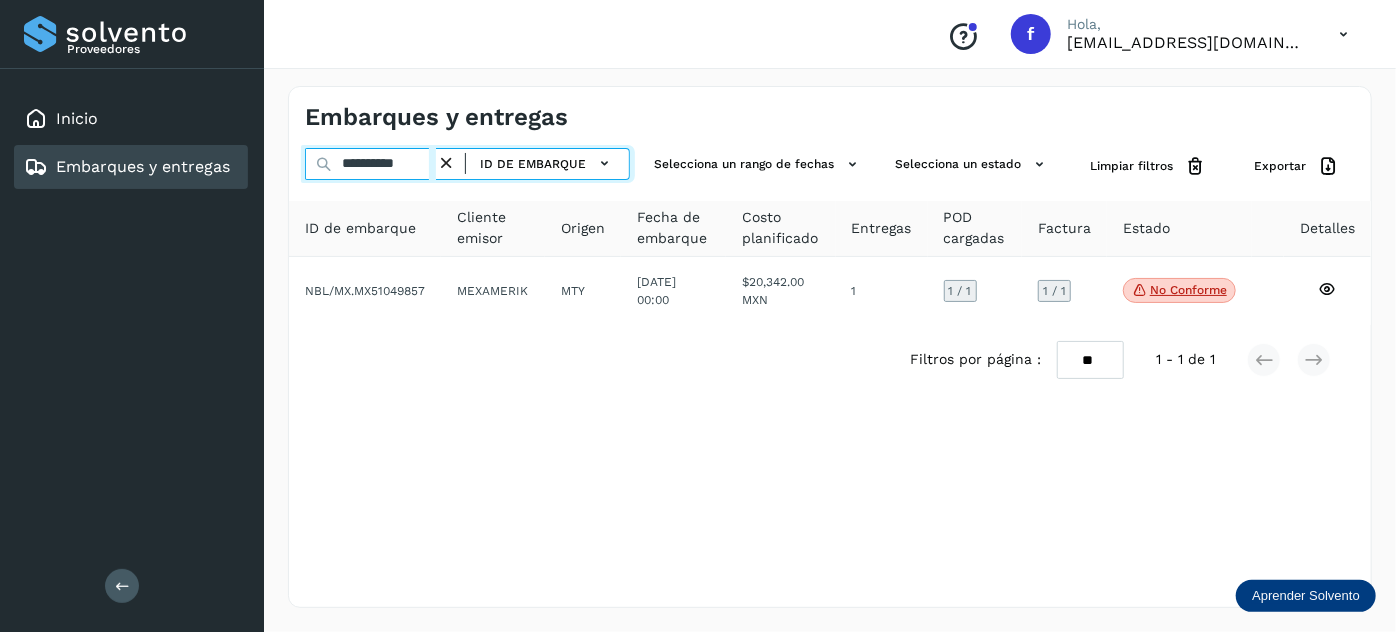 type on "**********" 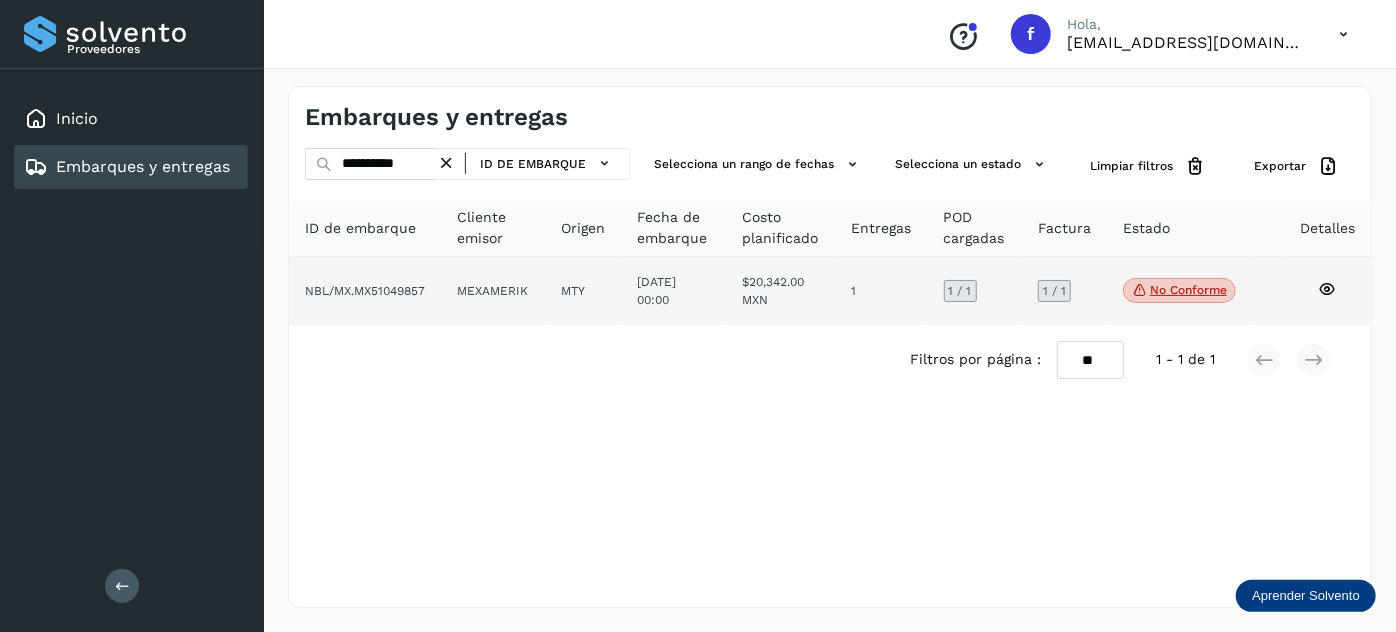 click on "[DATE] 00:00" 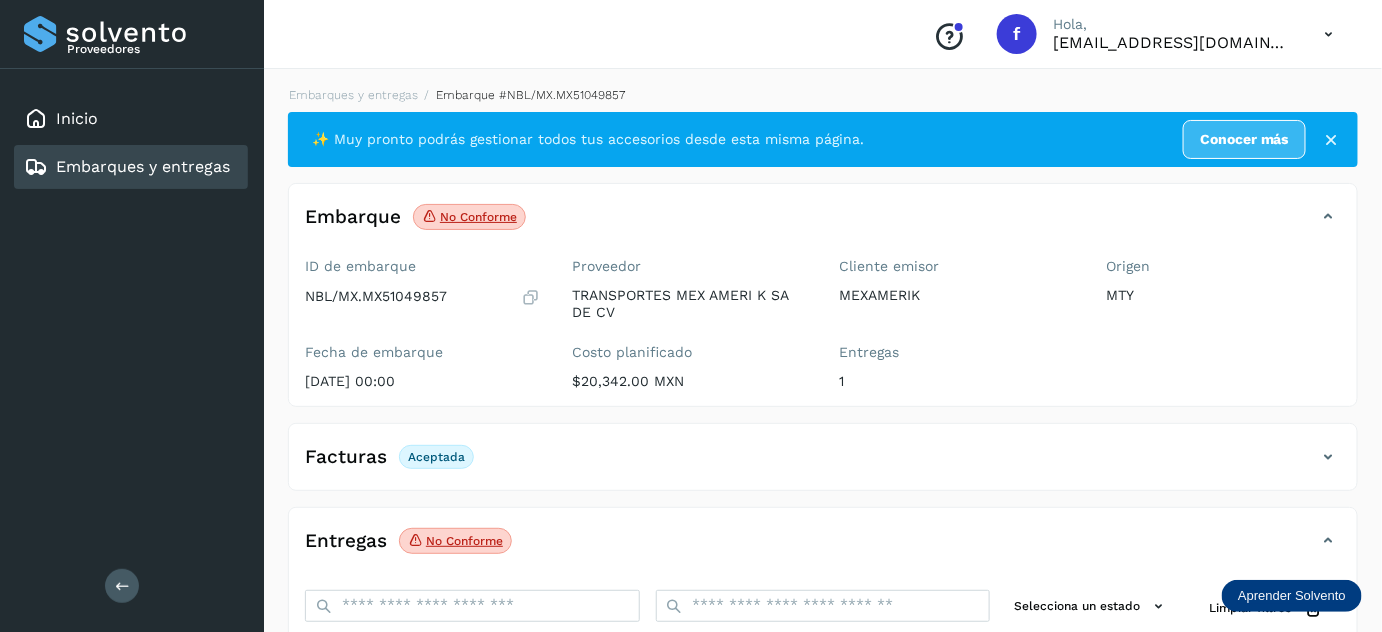 scroll, scrollTop: 325, scrollLeft: 0, axis: vertical 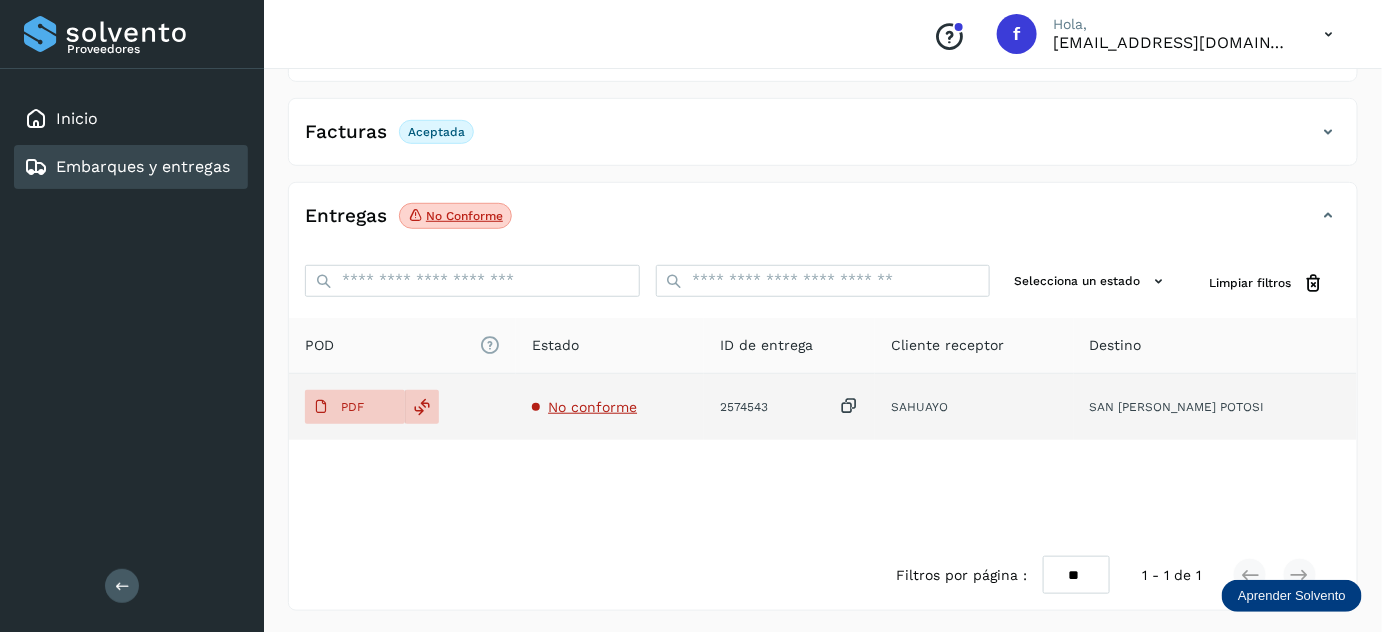 click on "No conforme" at bounding box center [592, 407] 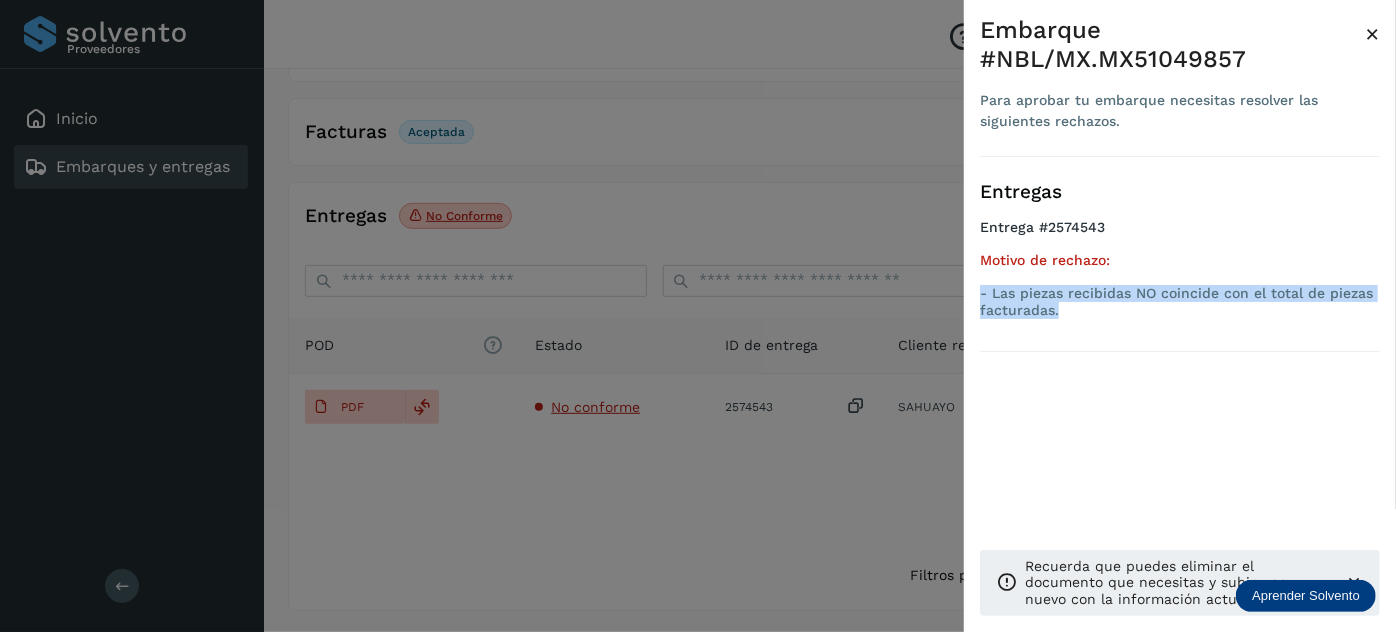 drag, startPoint x: 1070, startPoint y: 311, endPoint x: 976, endPoint y: 298, distance: 94.89468 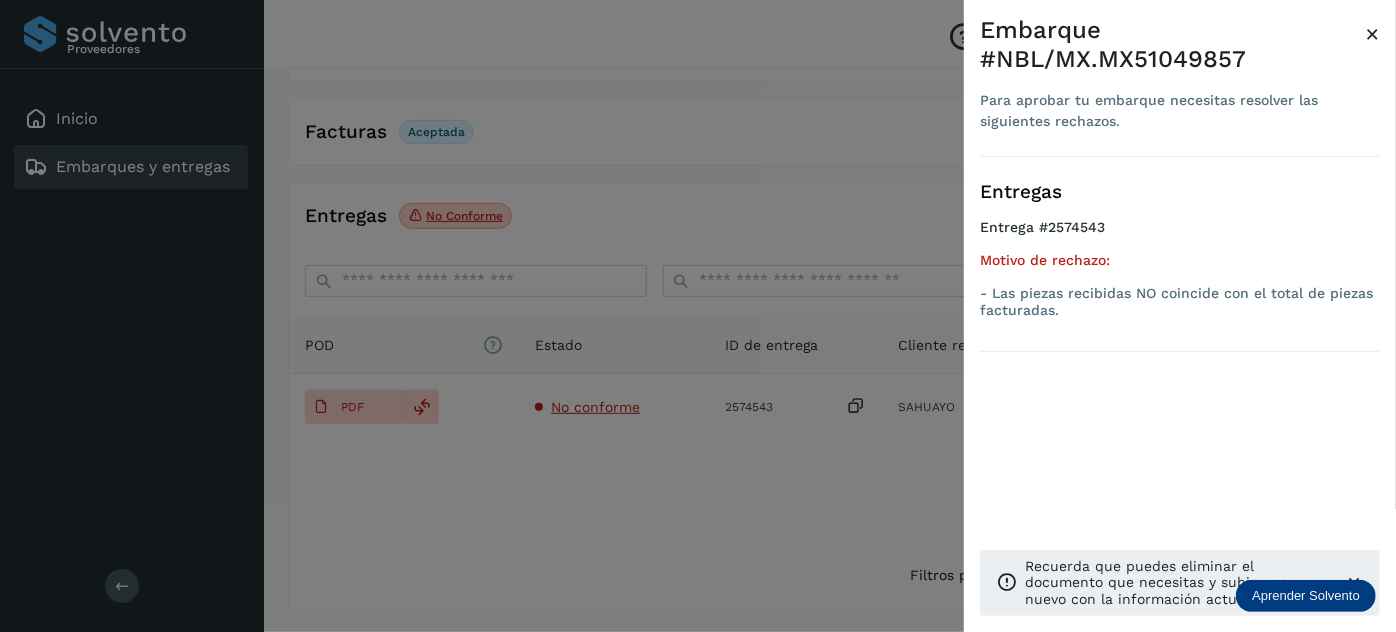 click on "Embarque #NBL/MX.MX51049857 Para aprobar tu embarque necesitas resolver las siguientes rechazos. × Entregas Entrega #2574543 Motivo de rechazo: - Las piezas recibidas NO coincide con el total de piezas facturadas. Recuerda que puedes eliminar el documento que necesitas y subir uno nuevo con la información actualizada." at bounding box center (1180, 332) 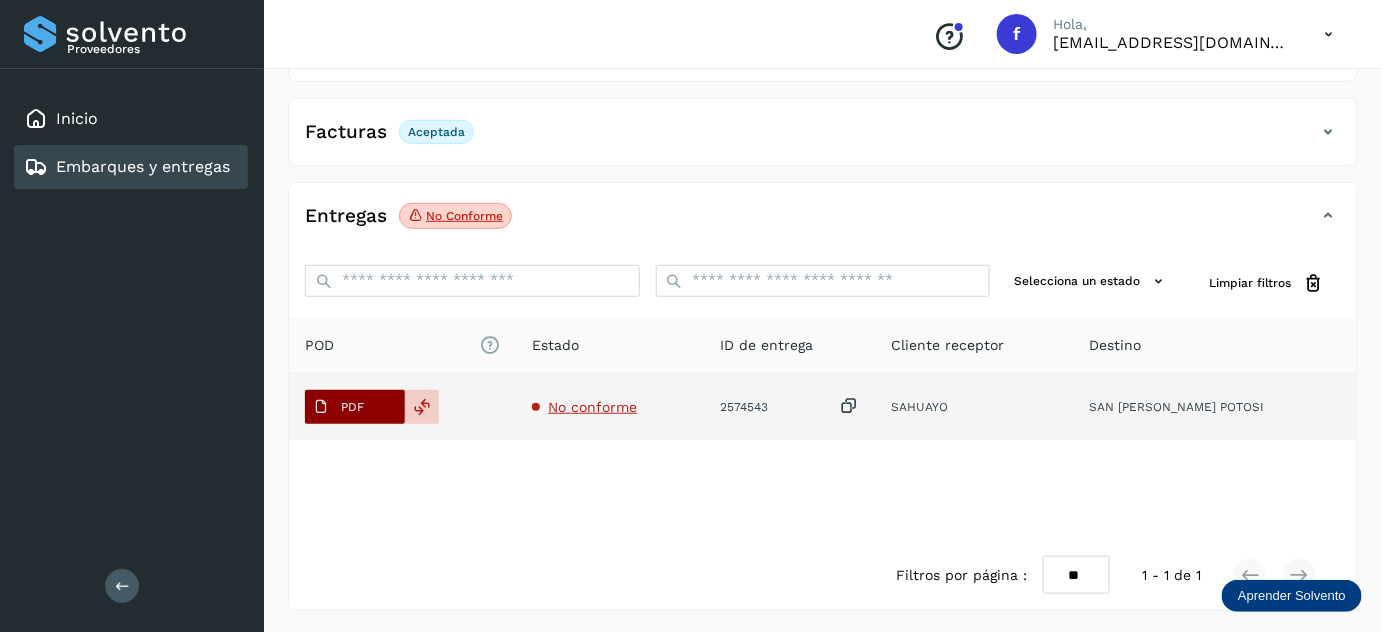 click on "PDF" at bounding box center (338, 407) 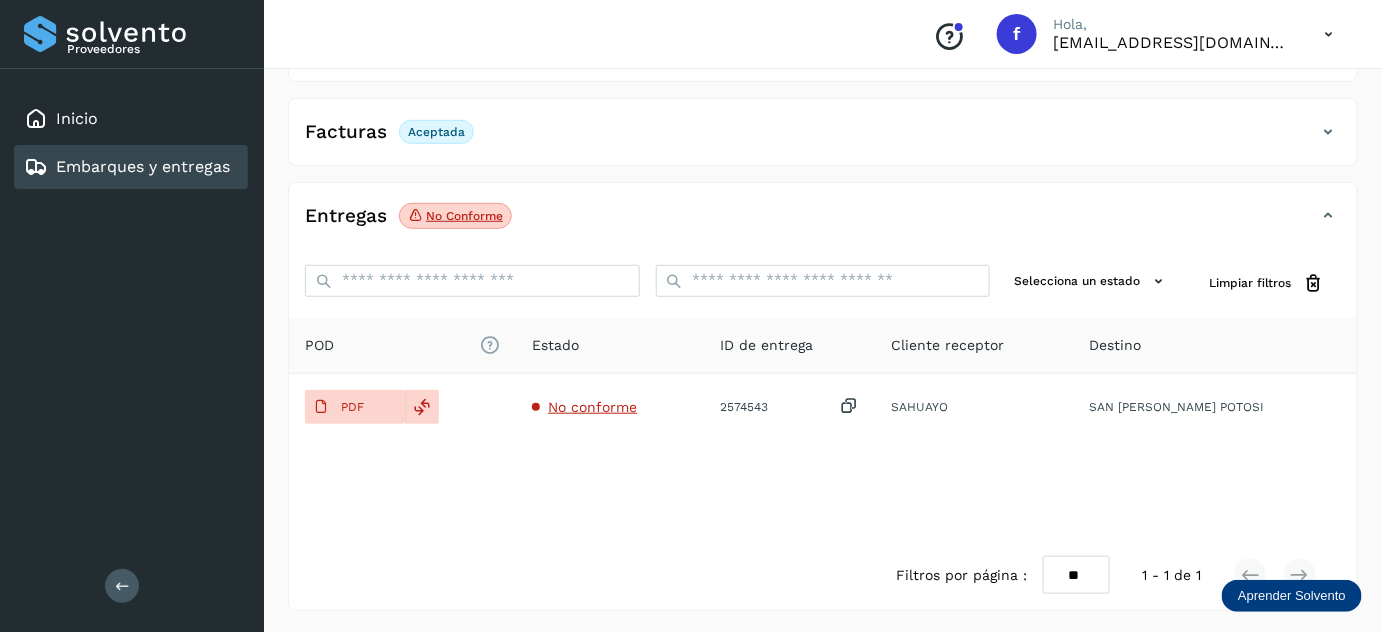 click on "✨ Muy pronto podrás gestionar todos tus accesorios desde esta misma página. Conocer más Embarque No conforme
Verifica el estado de la factura o entregas asociadas a este embarque
ID de embarque NBL/MX.MX51049857 Fecha de embarque [DATE] 00:00 Proveedor TRANSPORTES MEX AMERI K SA DE CV Costo planificado  $20,342.00 MXN  Cliente emisor MEXAMERIK Entregas 1 Origen MTY Facturas Aceptada Facturas Estado XML Aceptada Entregas No conforme Selecciona un estado Limpiar filtros POD
El tamaño máximo de archivo es de 20 Mb.
Estado ID de entrega Cliente receptor Destino PDF No conforme 2574543  SAHUAYO SAN [PERSON_NAME] POTOSI SAHUAYO 2574543 PDF Destino: SAN [PERSON_NAME] POTOSI No conforme Filtros por página : ** ** ** 1 - 1 de 1" at bounding box center (823, 199) 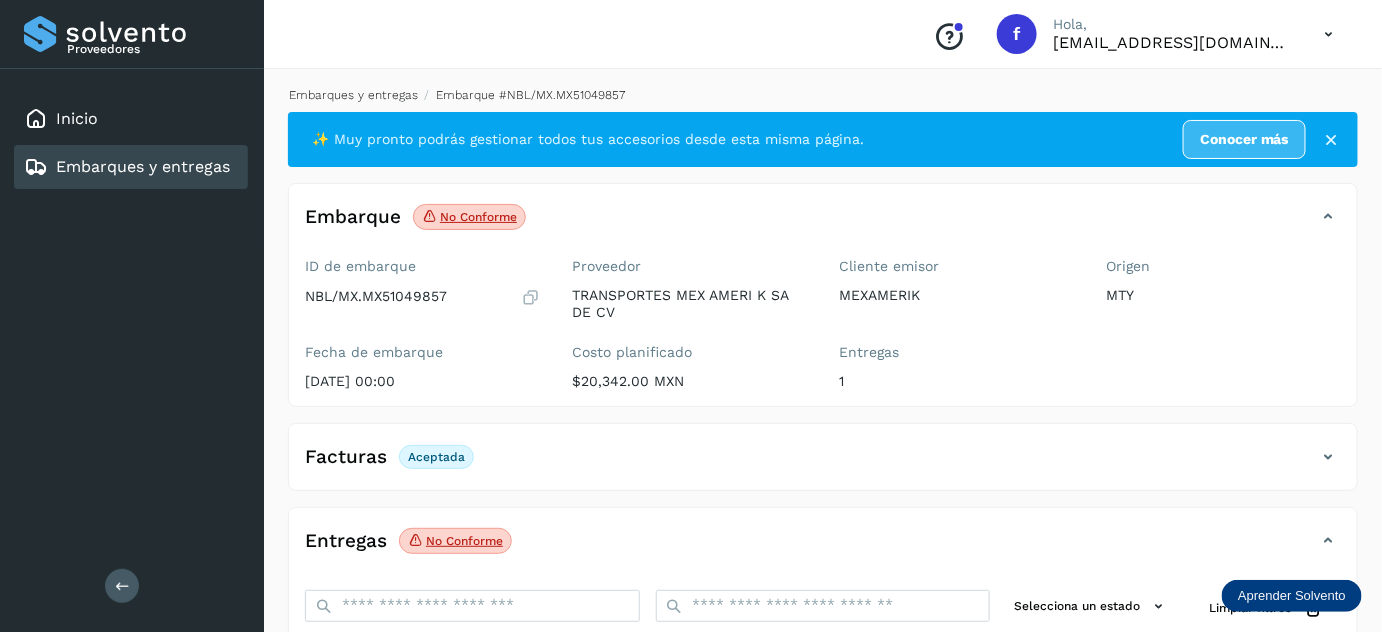 click on "Embarques y entregas" at bounding box center (353, 95) 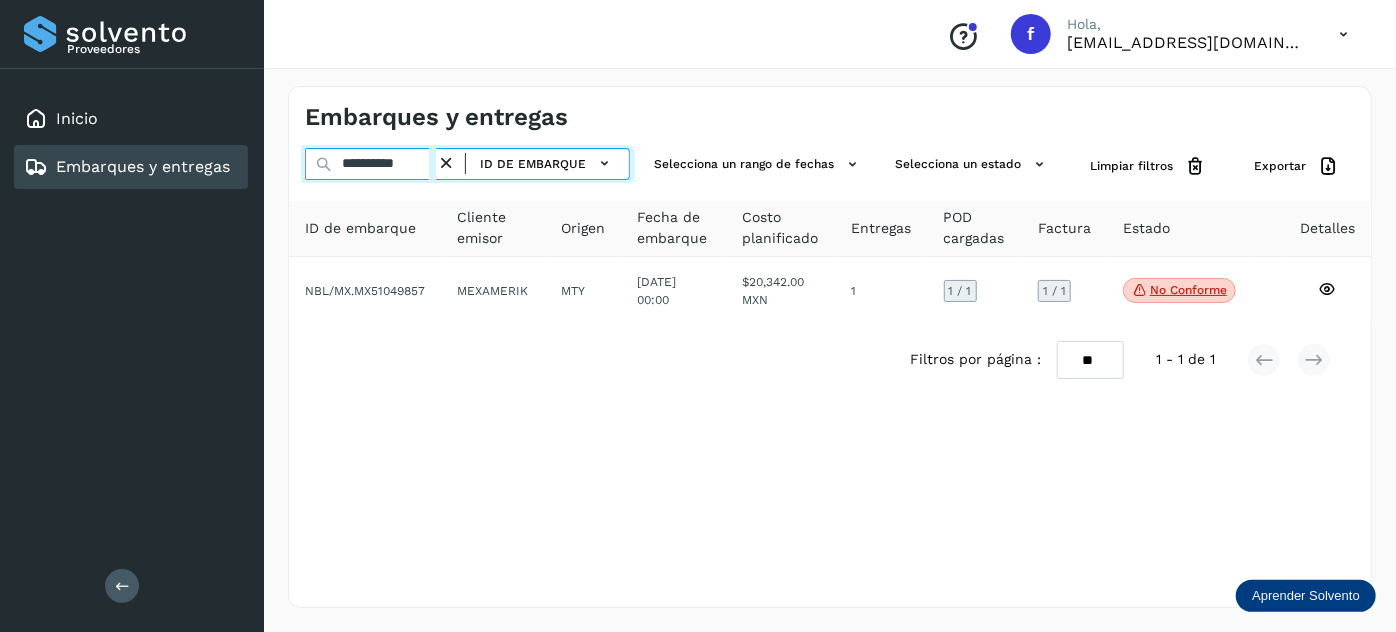 click on "**********" at bounding box center [370, 164] 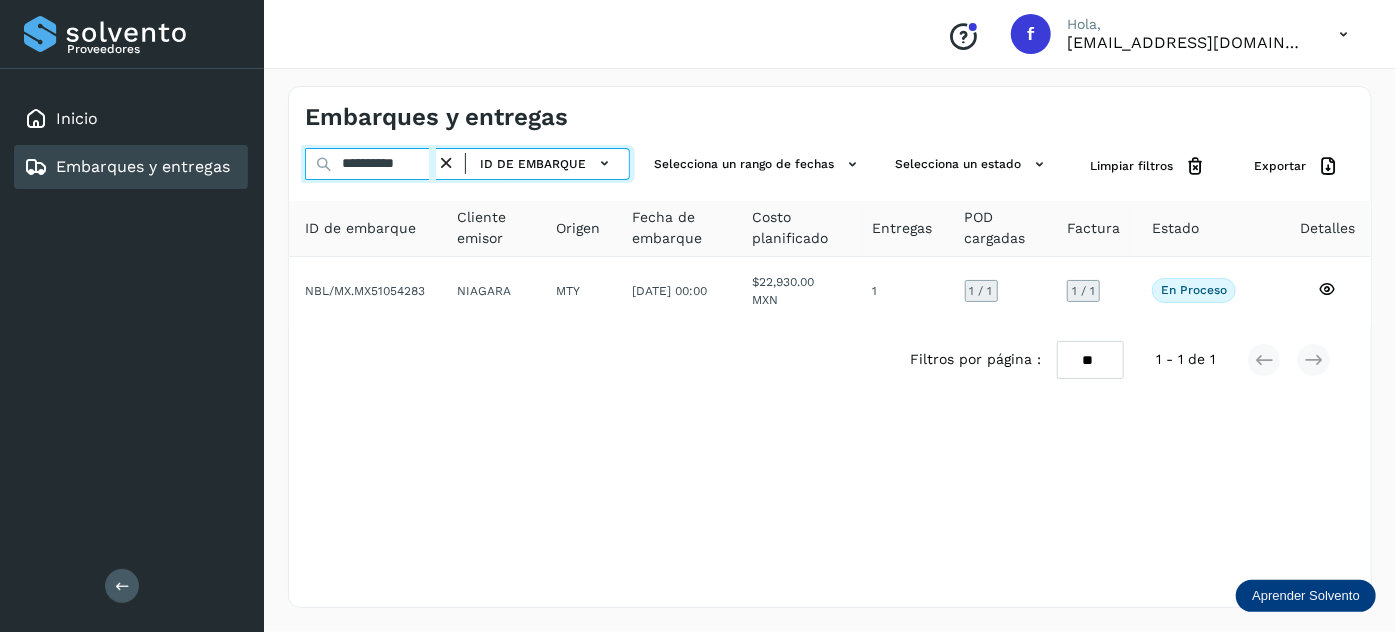 click on "**********" at bounding box center [370, 164] 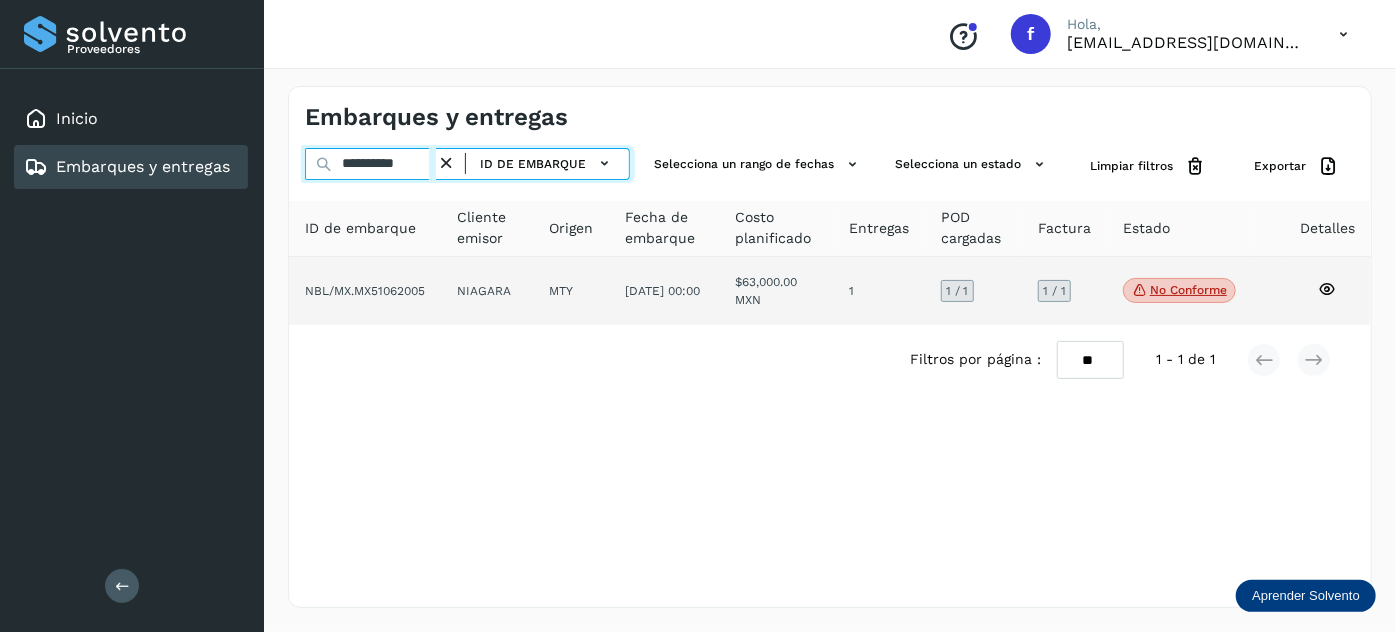 type on "**********" 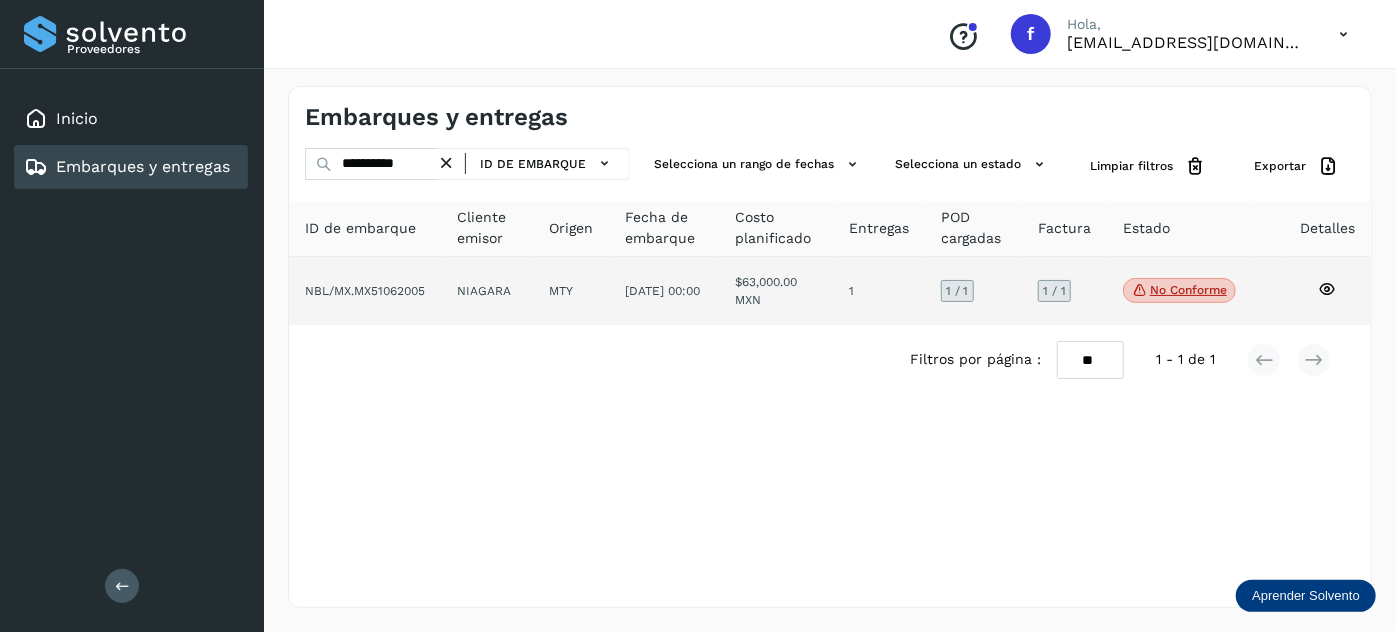 click on "$63,000.00 MXN" 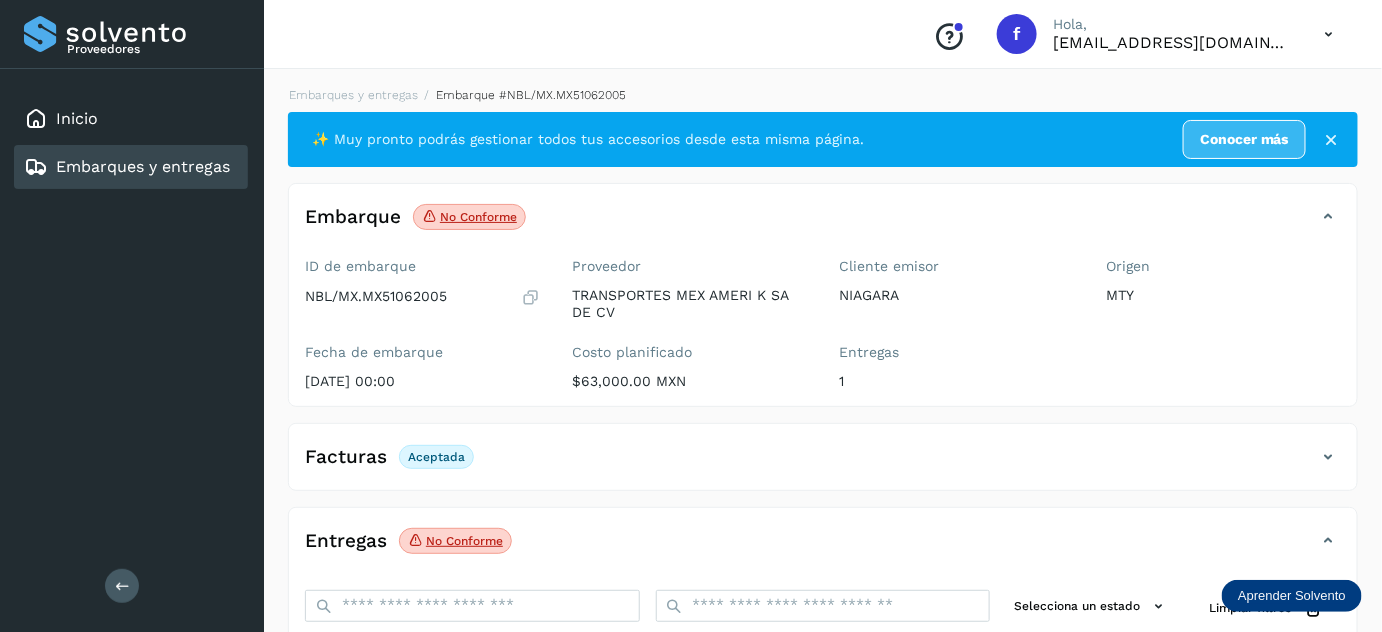 scroll, scrollTop: 325, scrollLeft: 0, axis: vertical 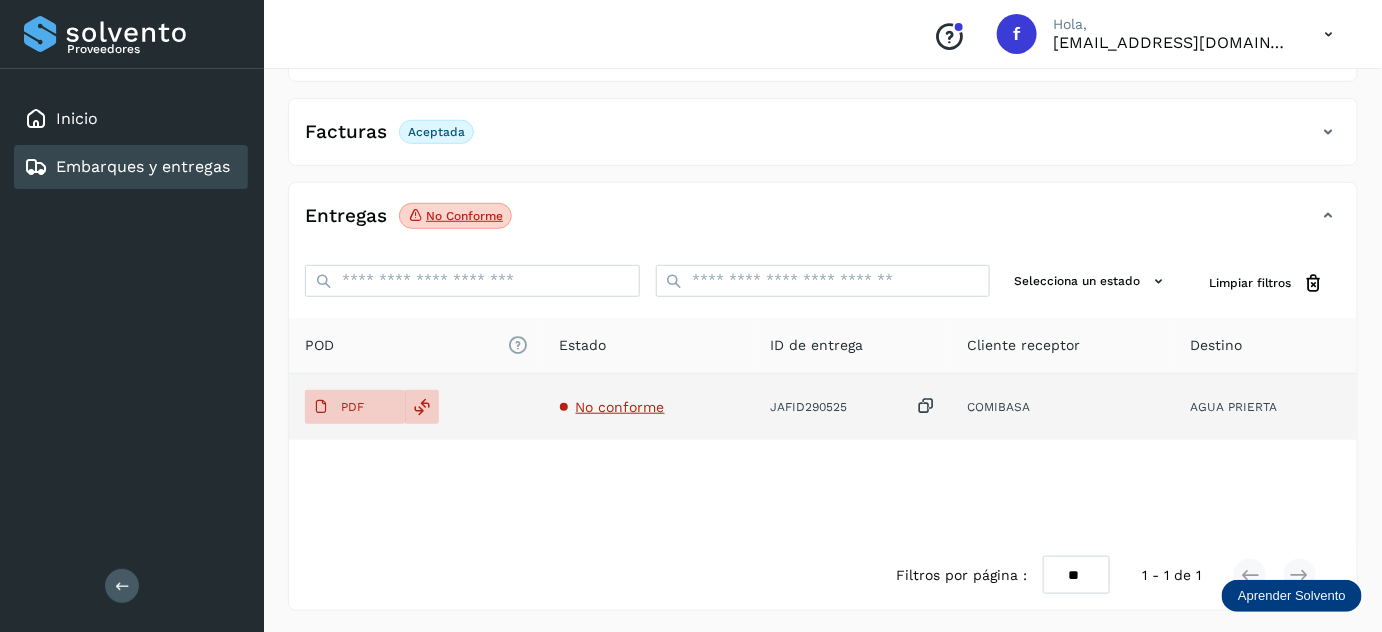 click on "No conforme" at bounding box center [620, 407] 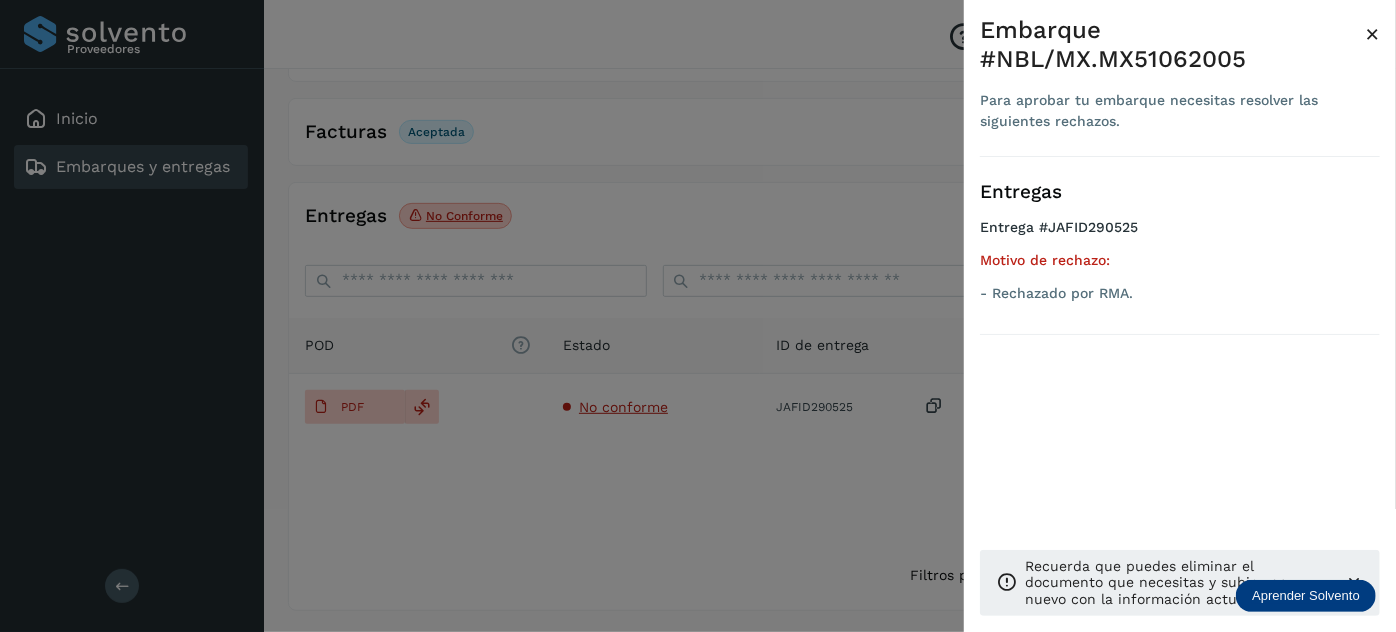 click at bounding box center (698, 316) 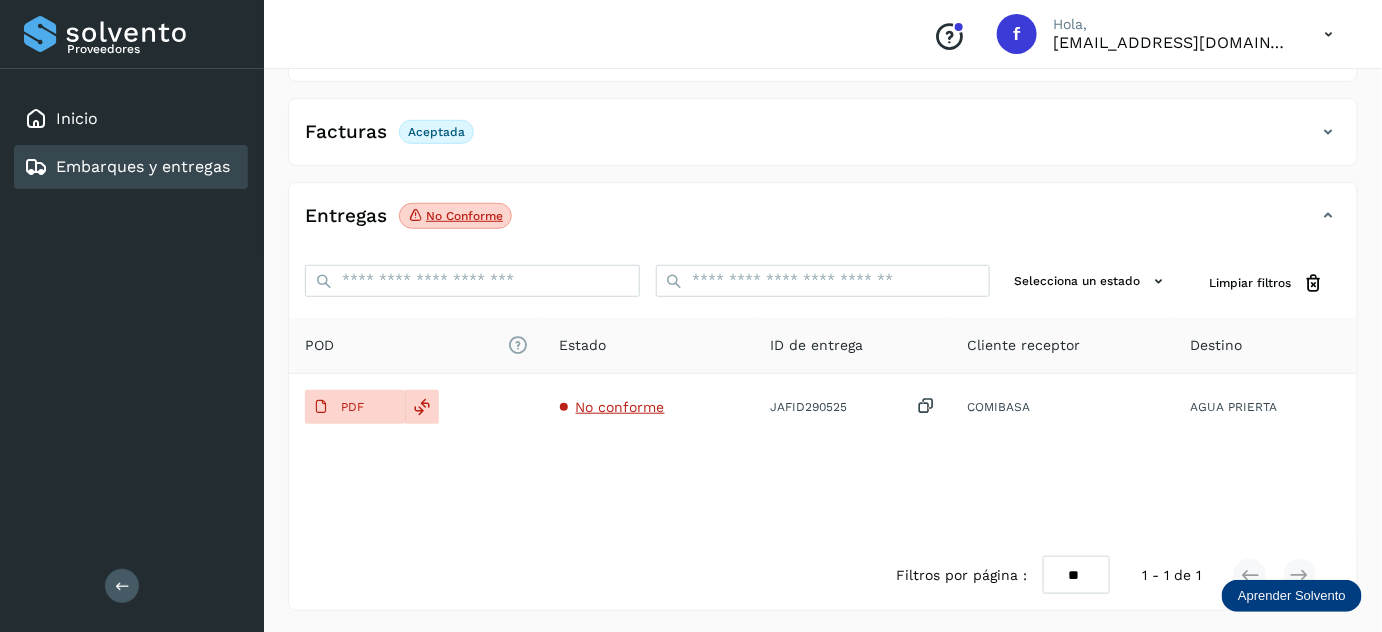 scroll, scrollTop: 0, scrollLeft: 0, axis: both 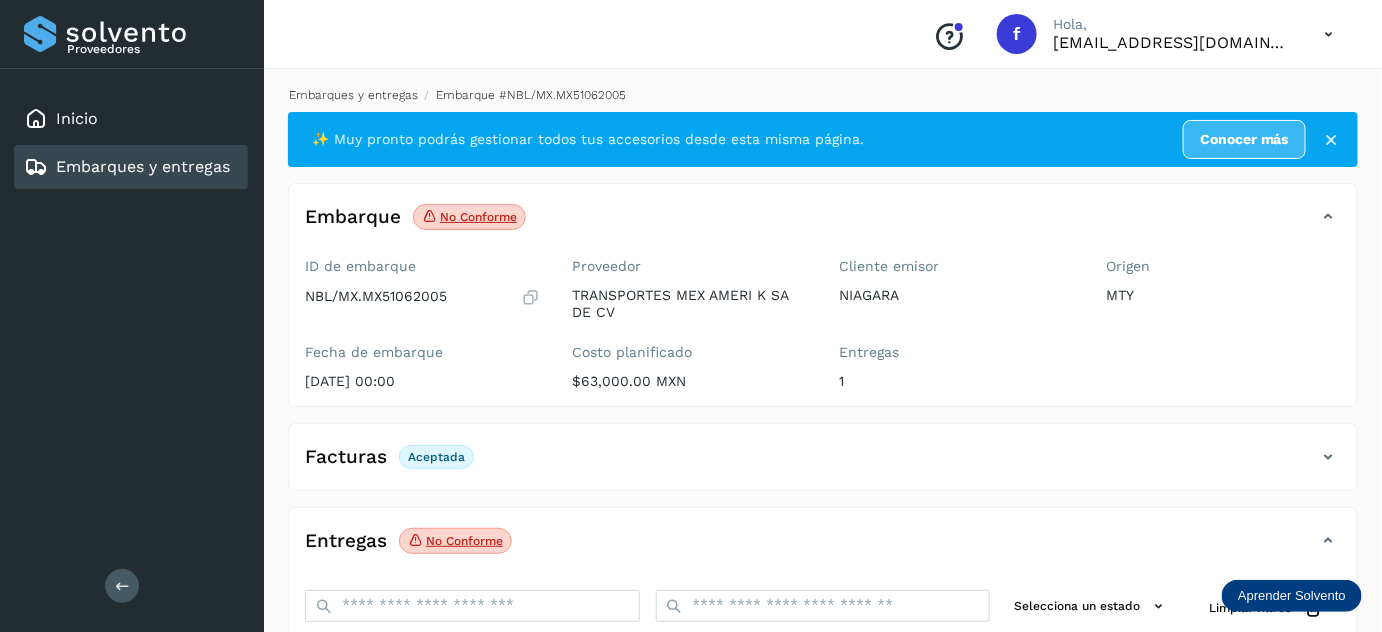 click on "Embarques y entregas" at bounding box center [353, 95] 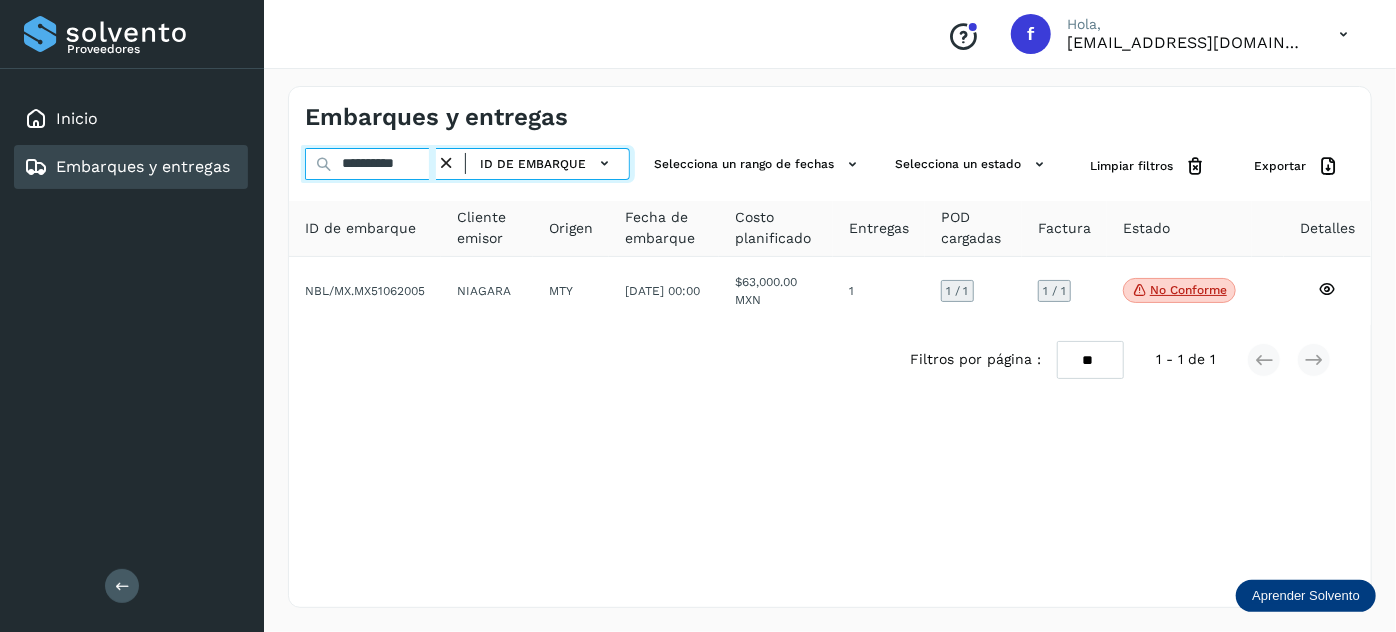 click on "**********" at bounding box center (370, 164) 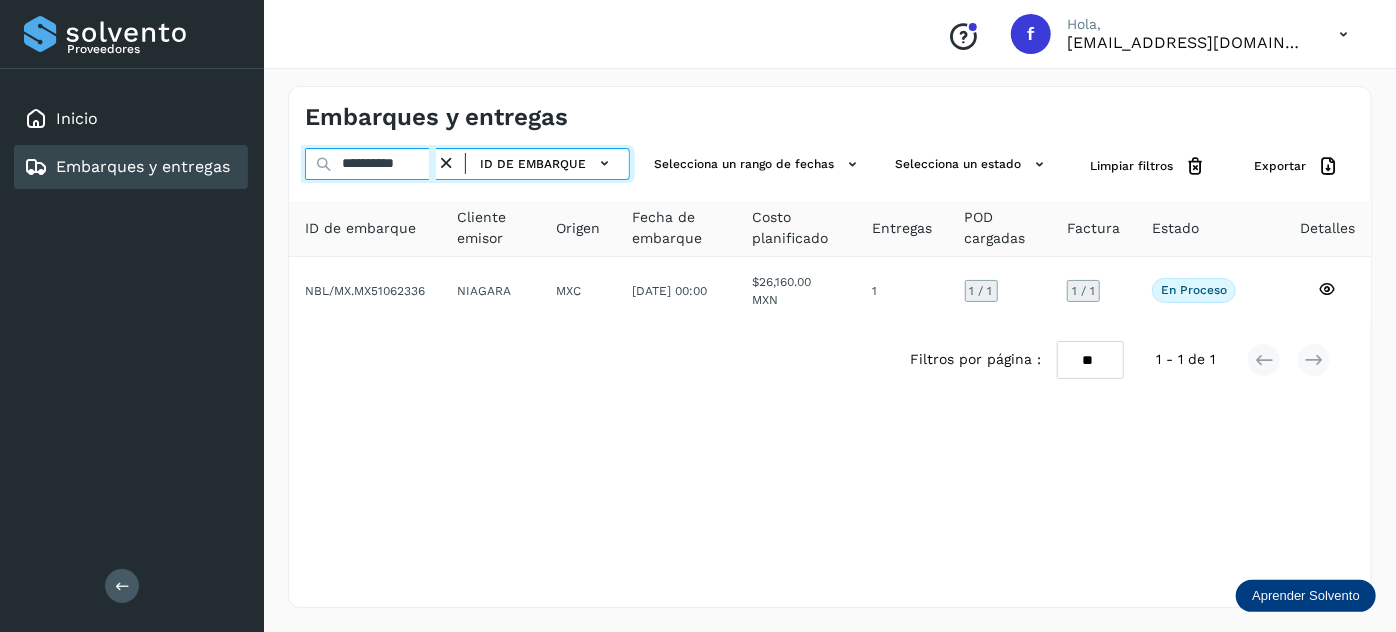 click on "**********" at bounding box center (370, 164) 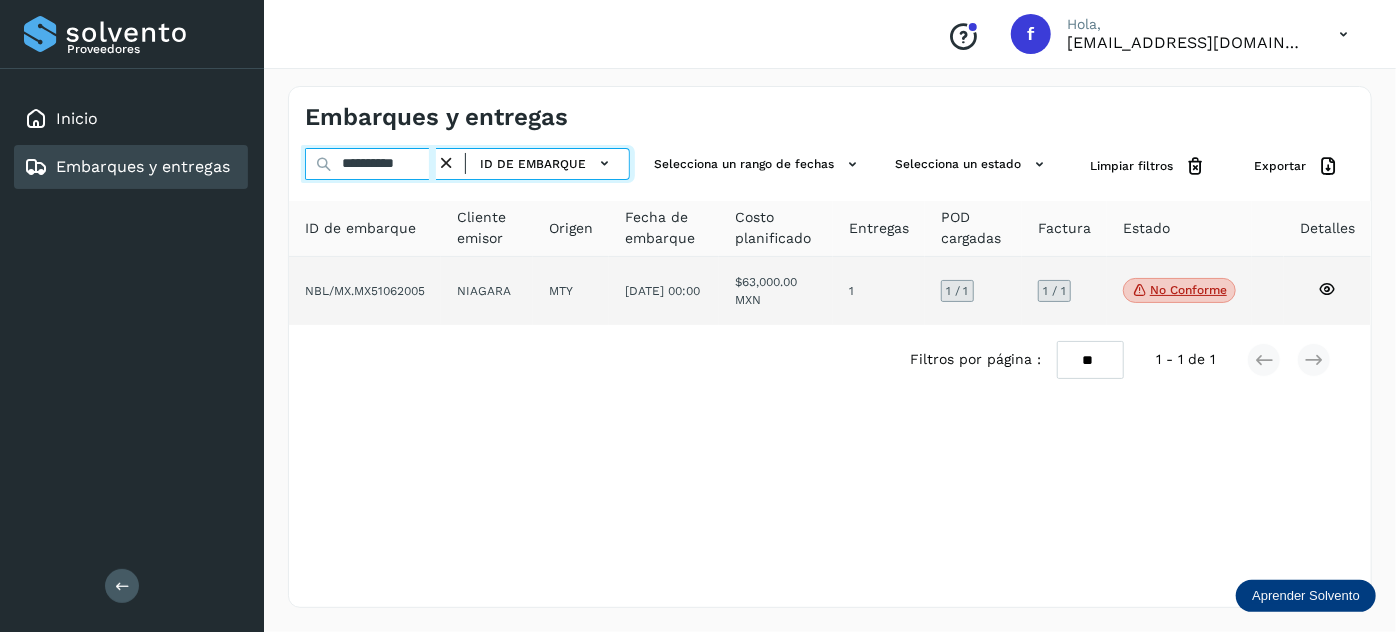 type on "**********" 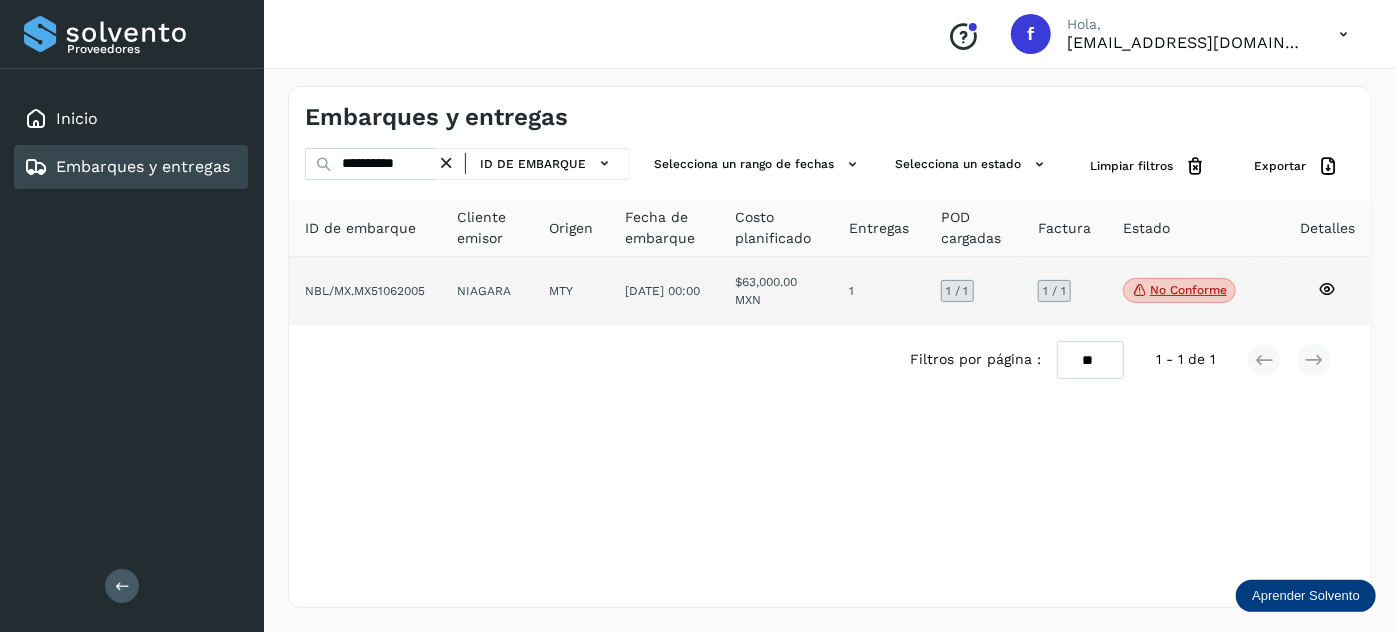 click on "[DATE] 00:00" 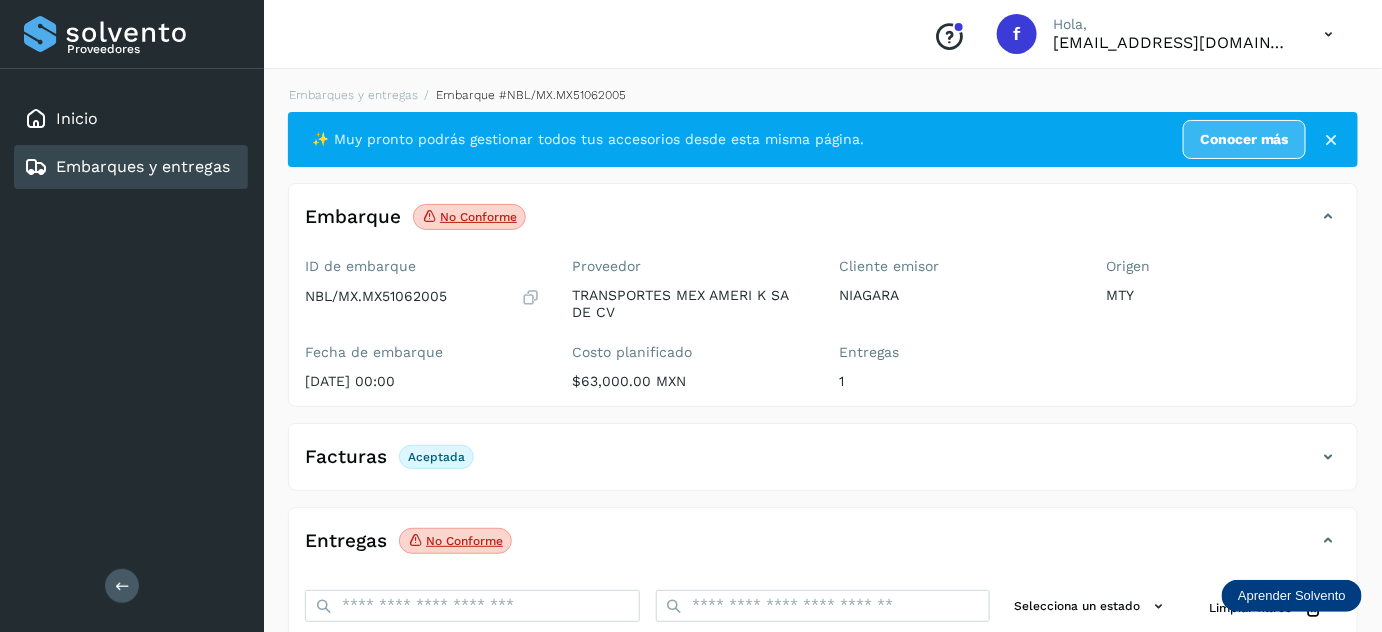 scroll, scrollTop: 325, scrollLeft: 0, axis: vertical 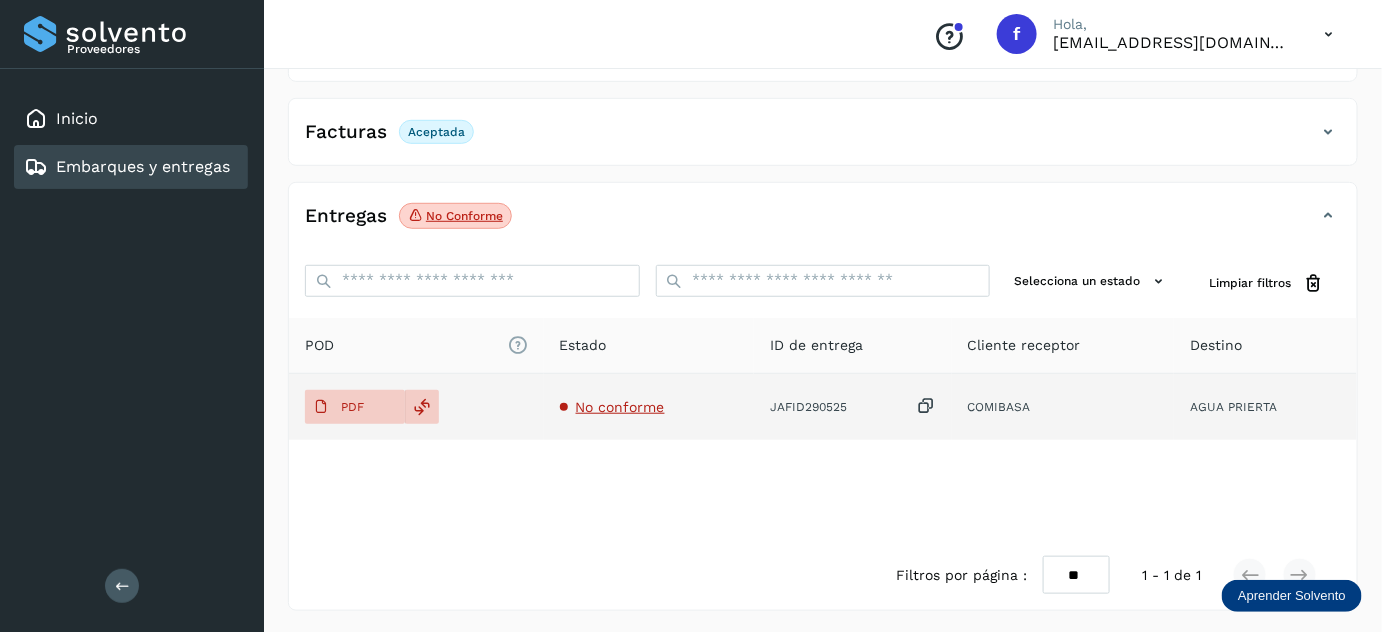 click on "No conforme" at bounding box center (620, 407) 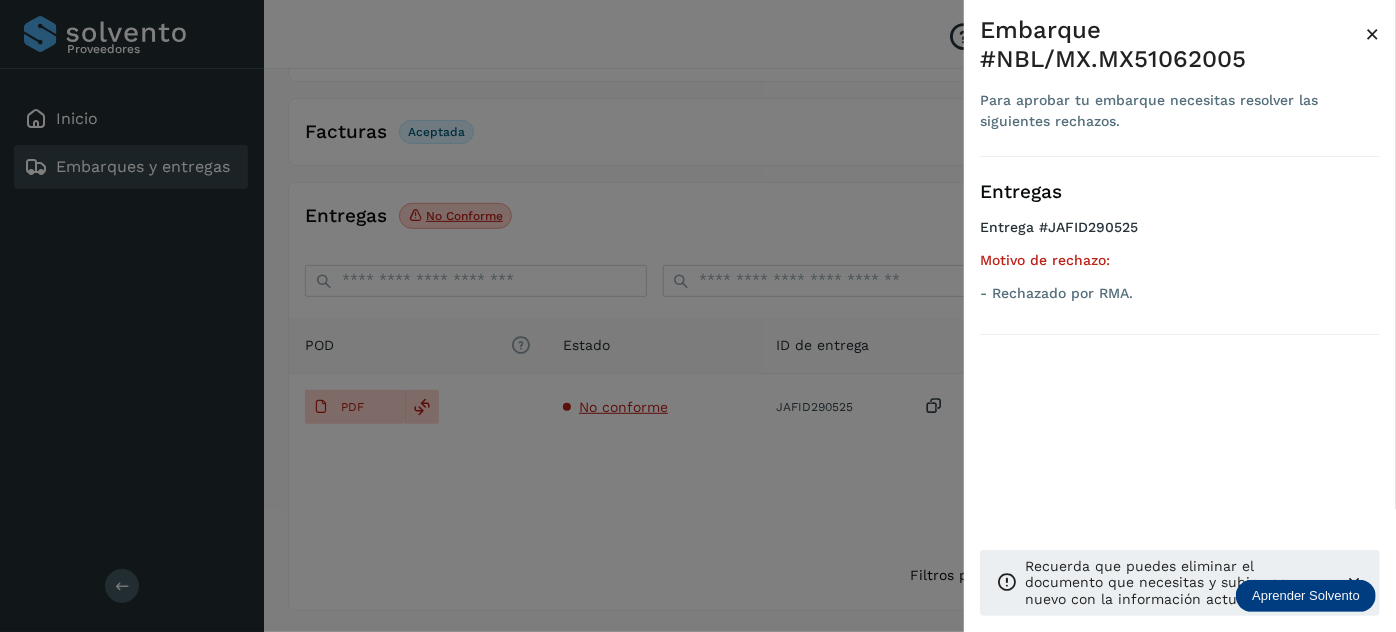 click on "×" at bounding box center [1372, 34] 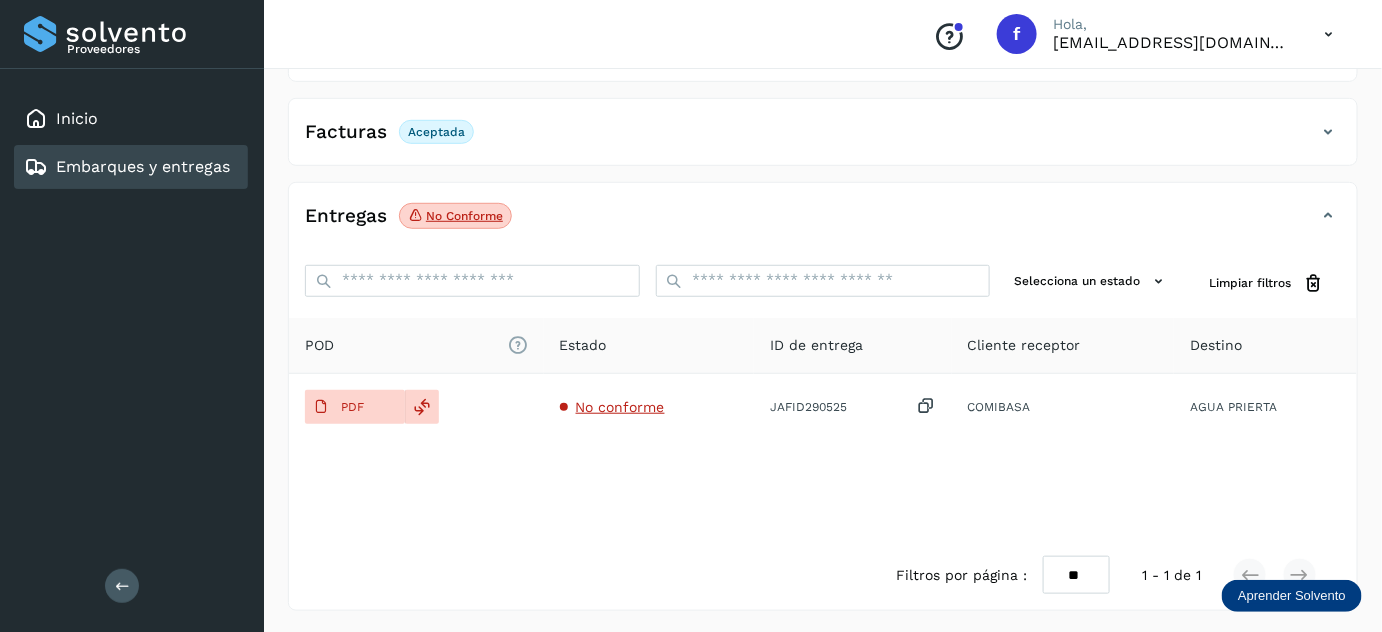 scroll, scrollTop: 0, scrollLeft: 0, axis: both 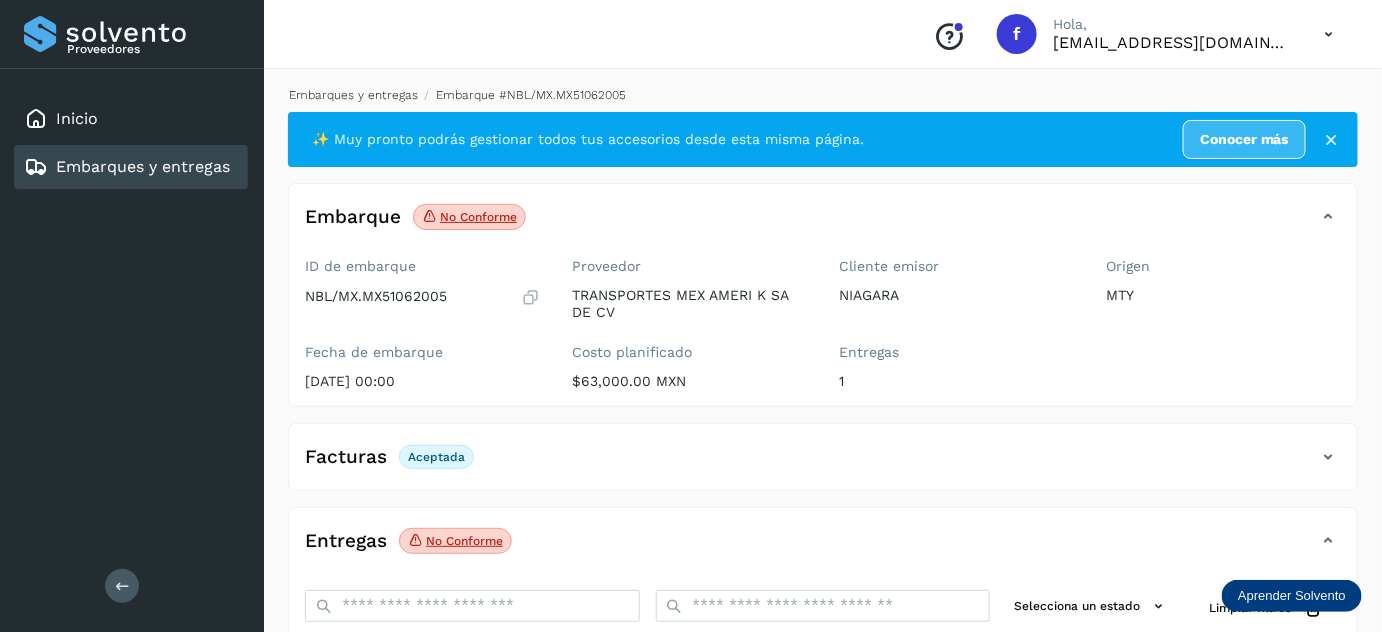 click on "Embarques y entregas" at bounding box center [353, 95] 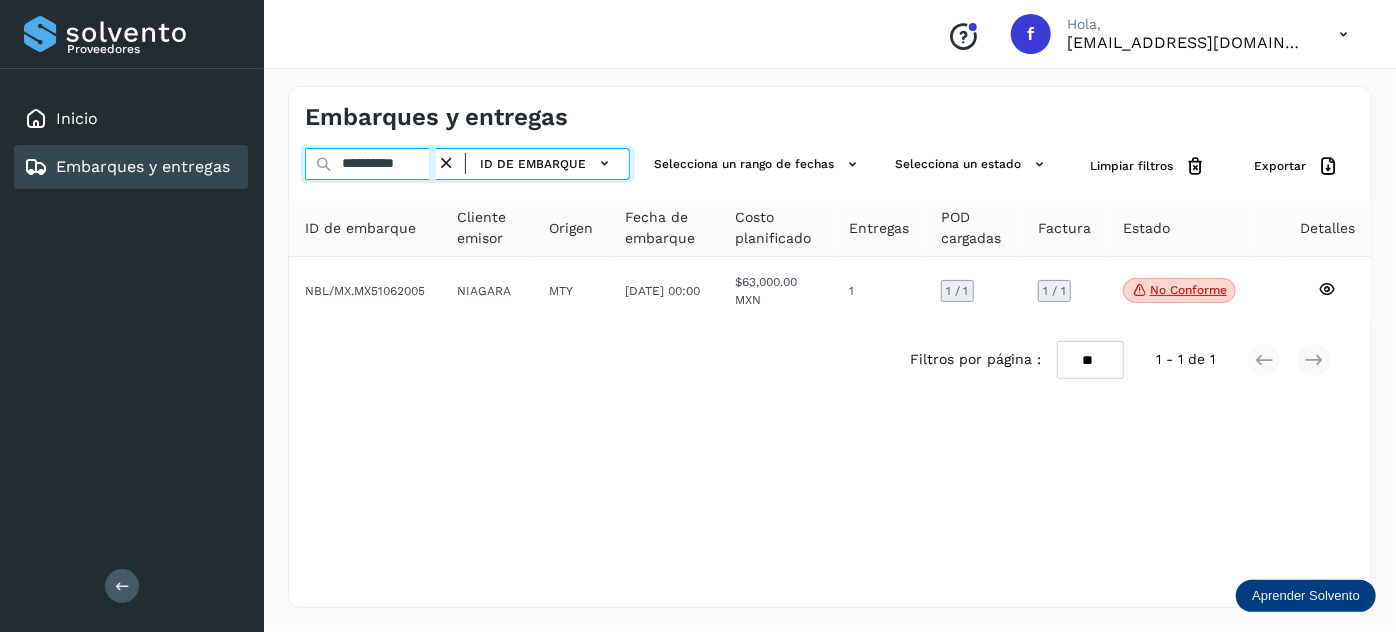click on "**********" at bounding box center (370, 164) 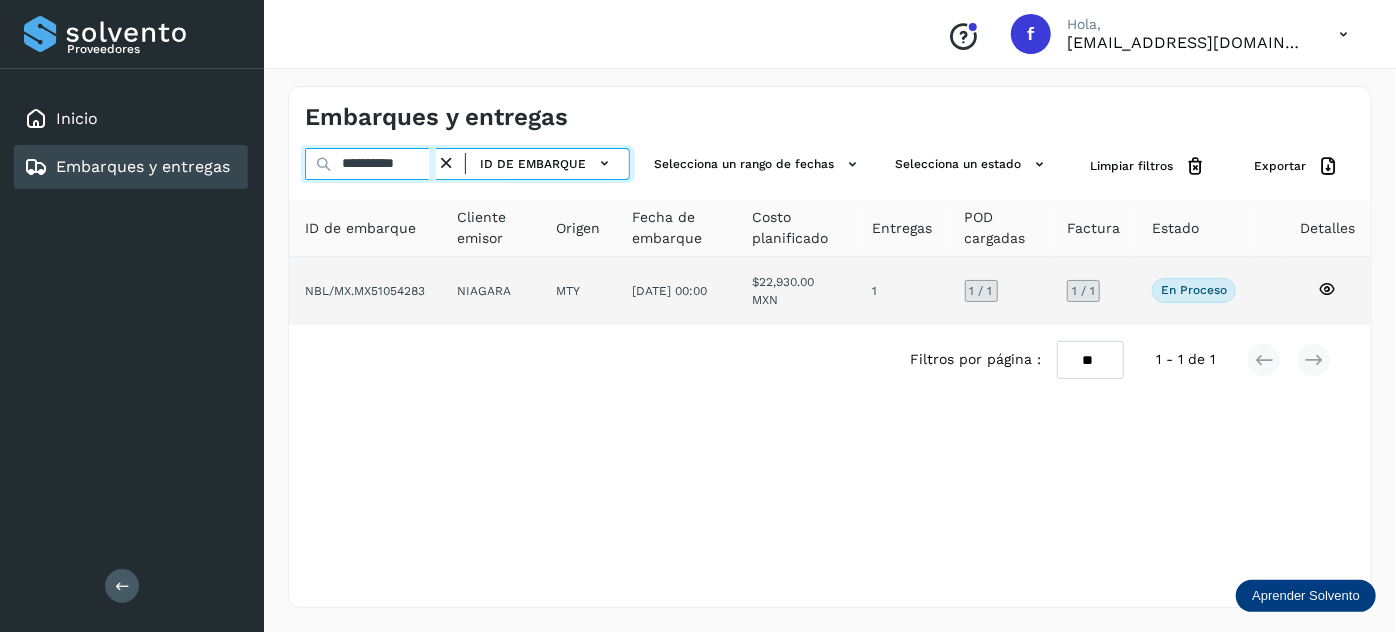type on "**********" 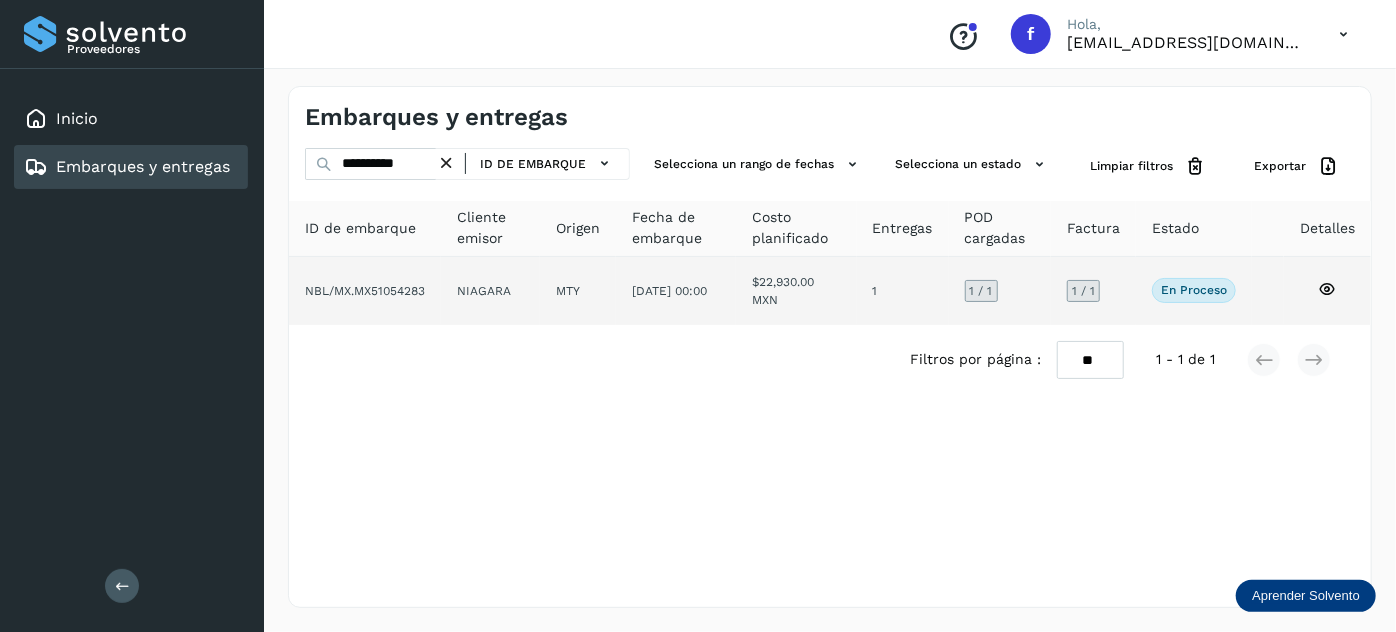 click on "[DATE] 00:00" 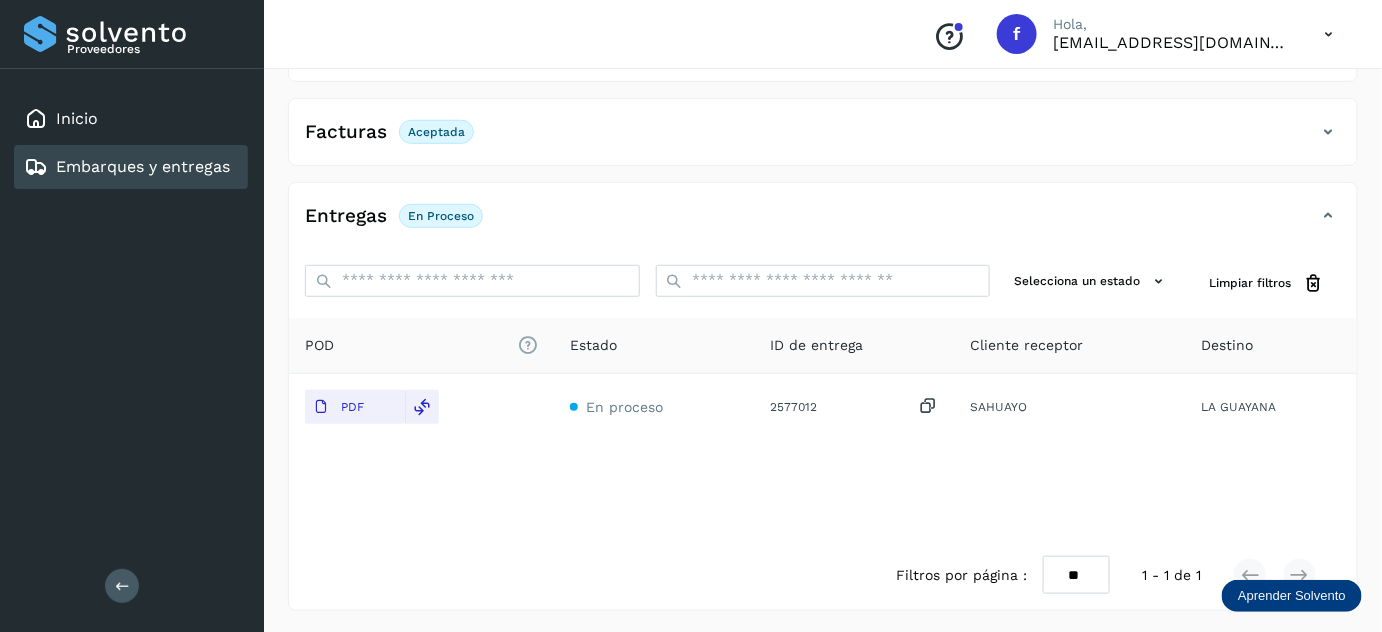 scroll, scrollTop: 0, scrollLeft: 0, axis: both 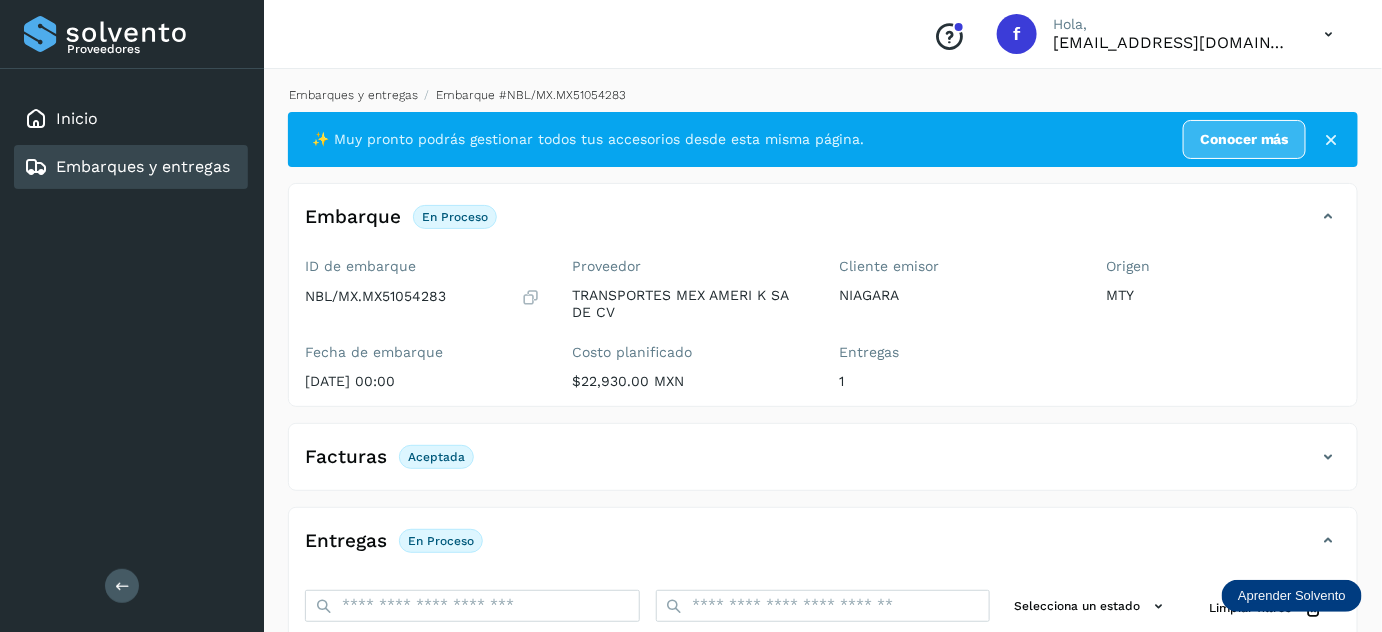 click on "Embarques y entregas" at bounding box center (353, 95) 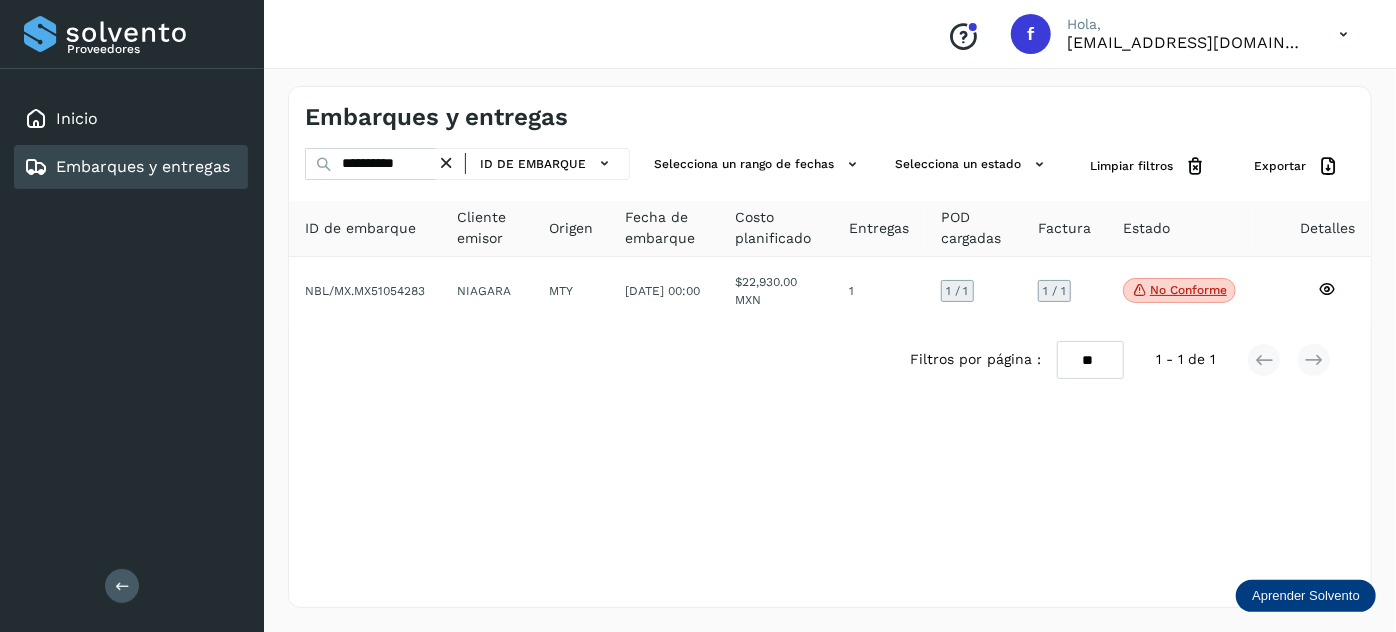 click on "Embarques y entregas" at bounding box center (143, 166) 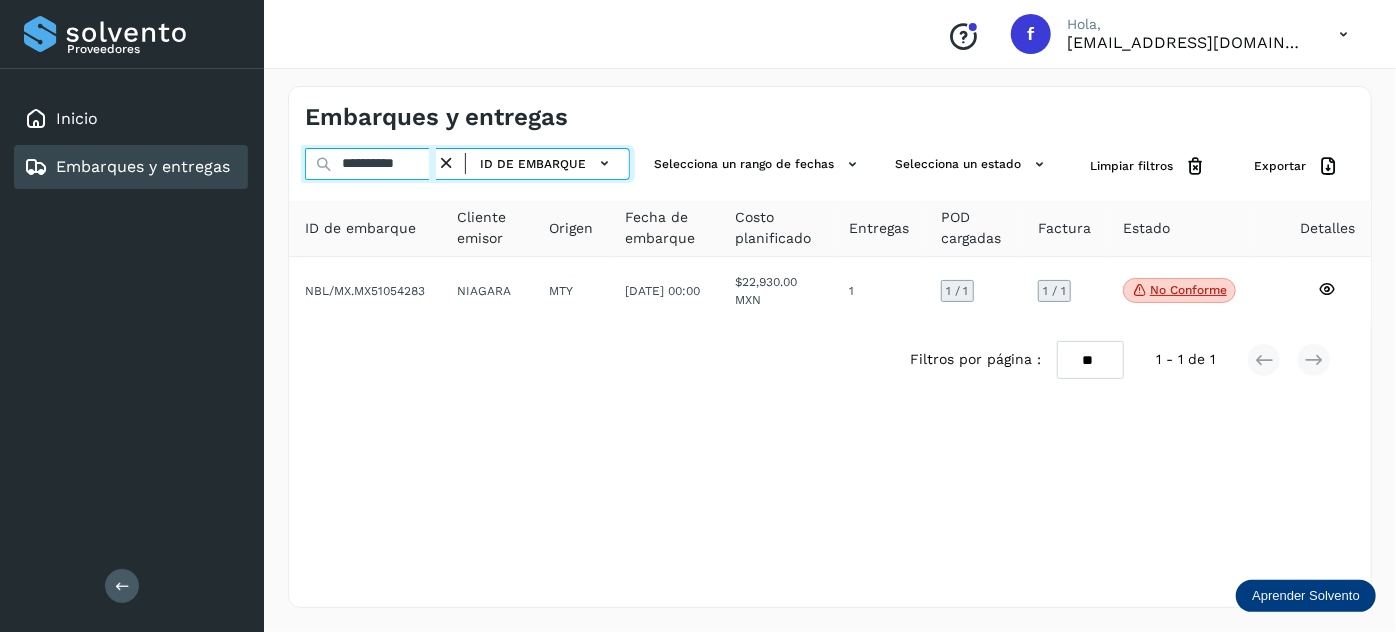 click on "**********" at bounding box center (370, 164) 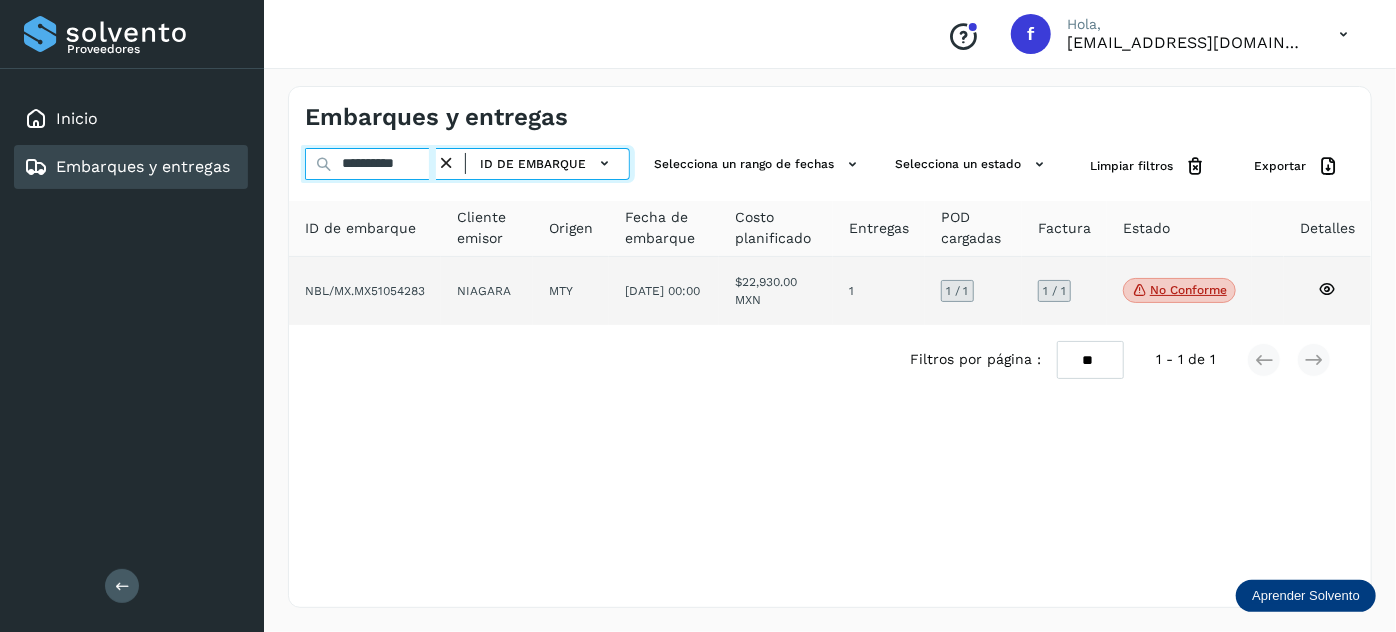 paste 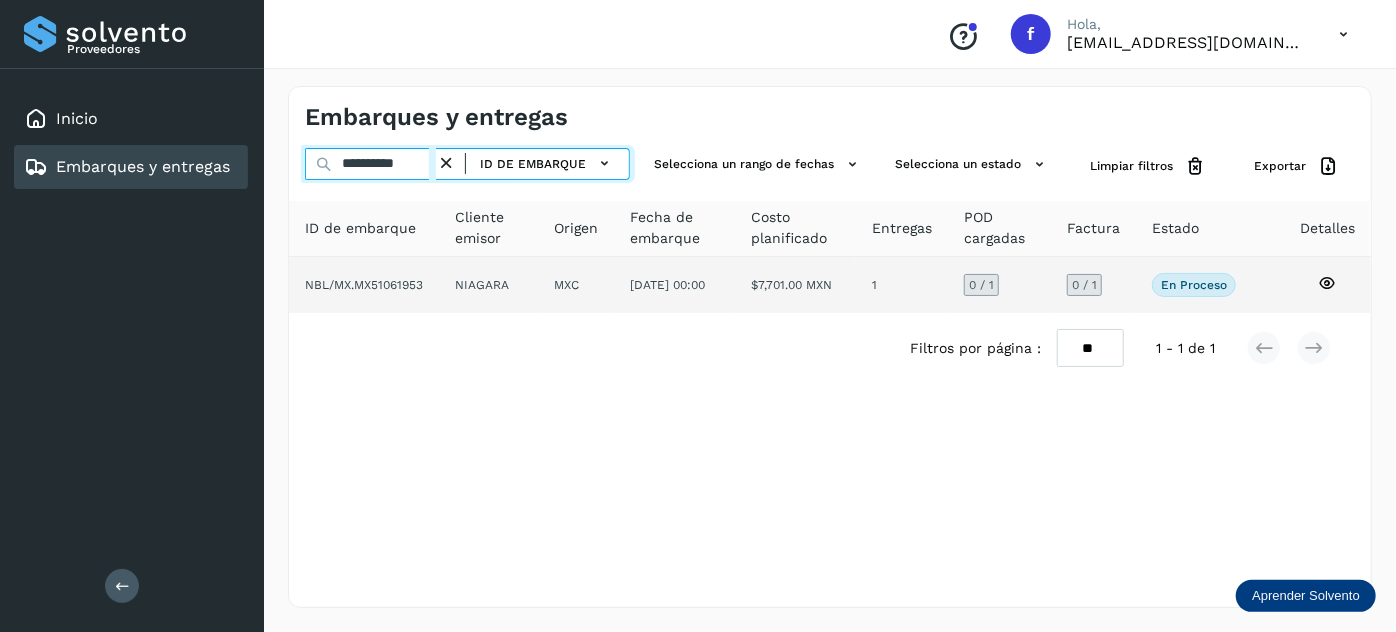 type on "**********" 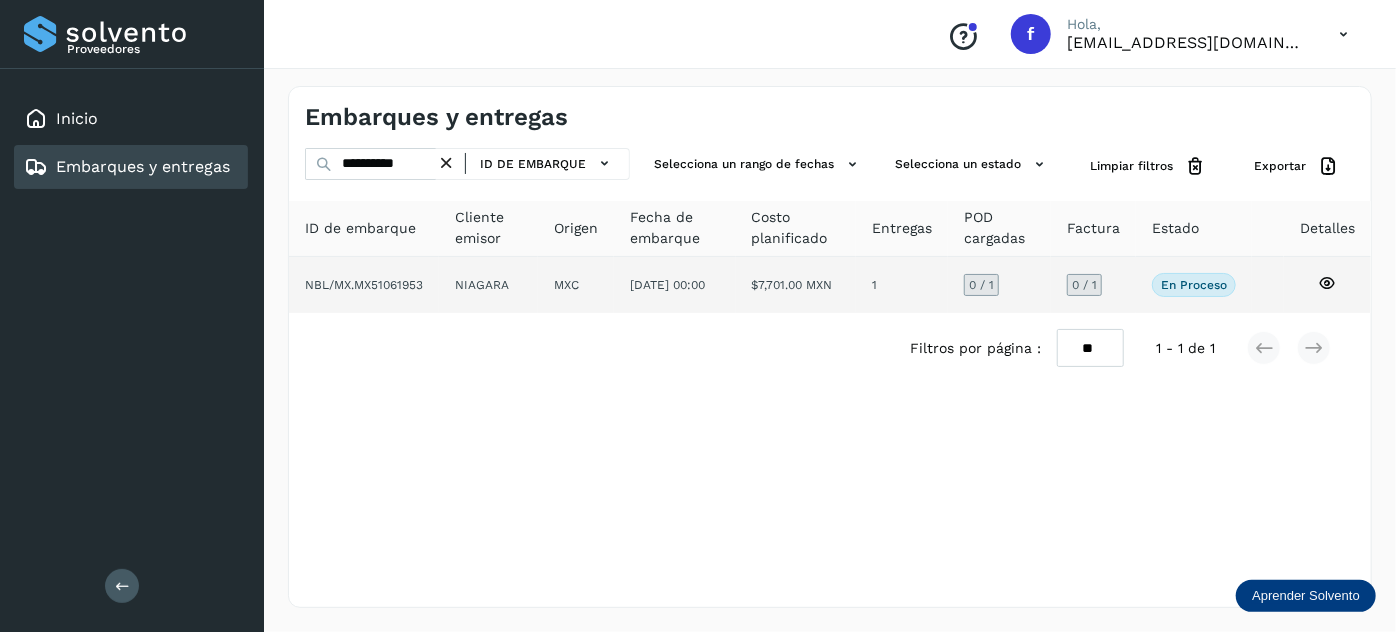 click on "1" 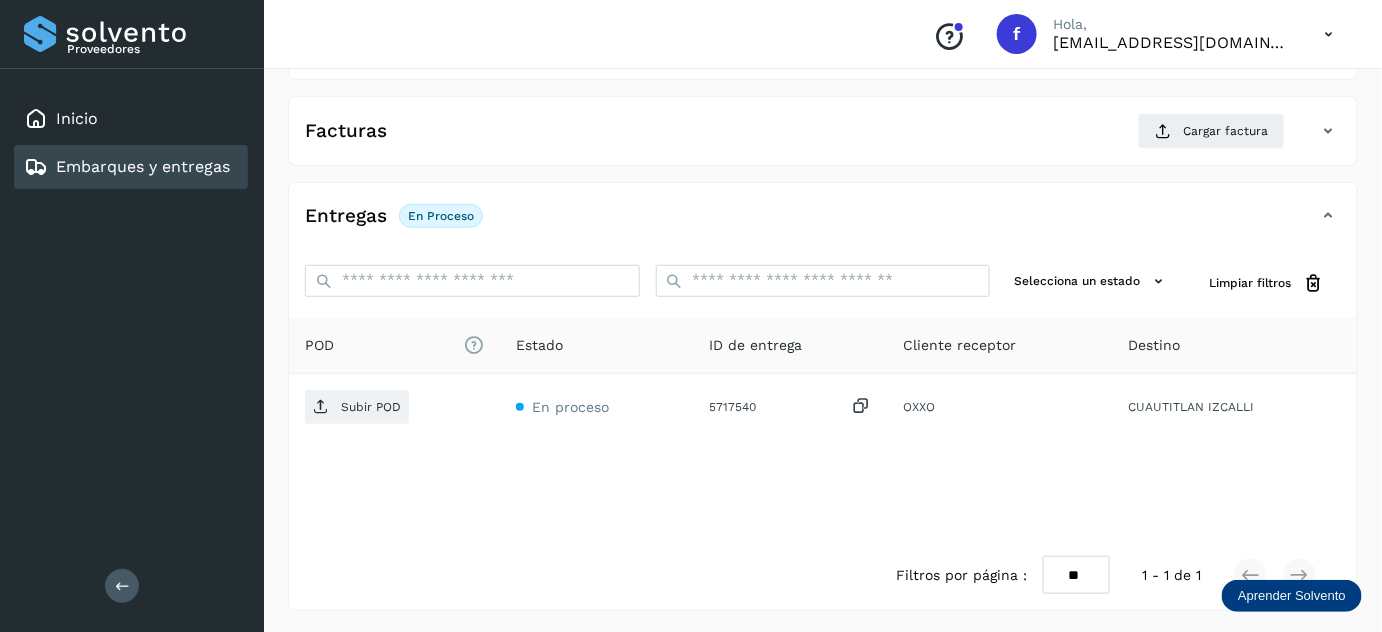 scroll, scrollTop: 0, scrollLeft: 0, axis: both 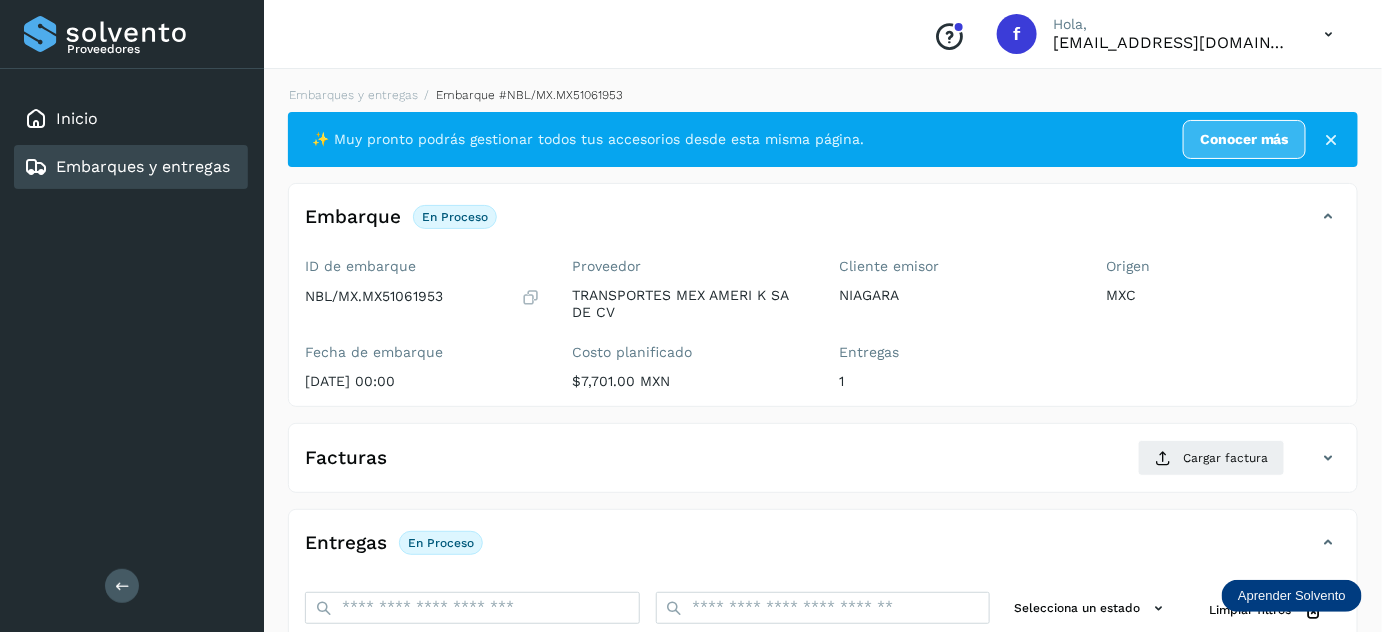 click at bounding box center (1332, 140) 